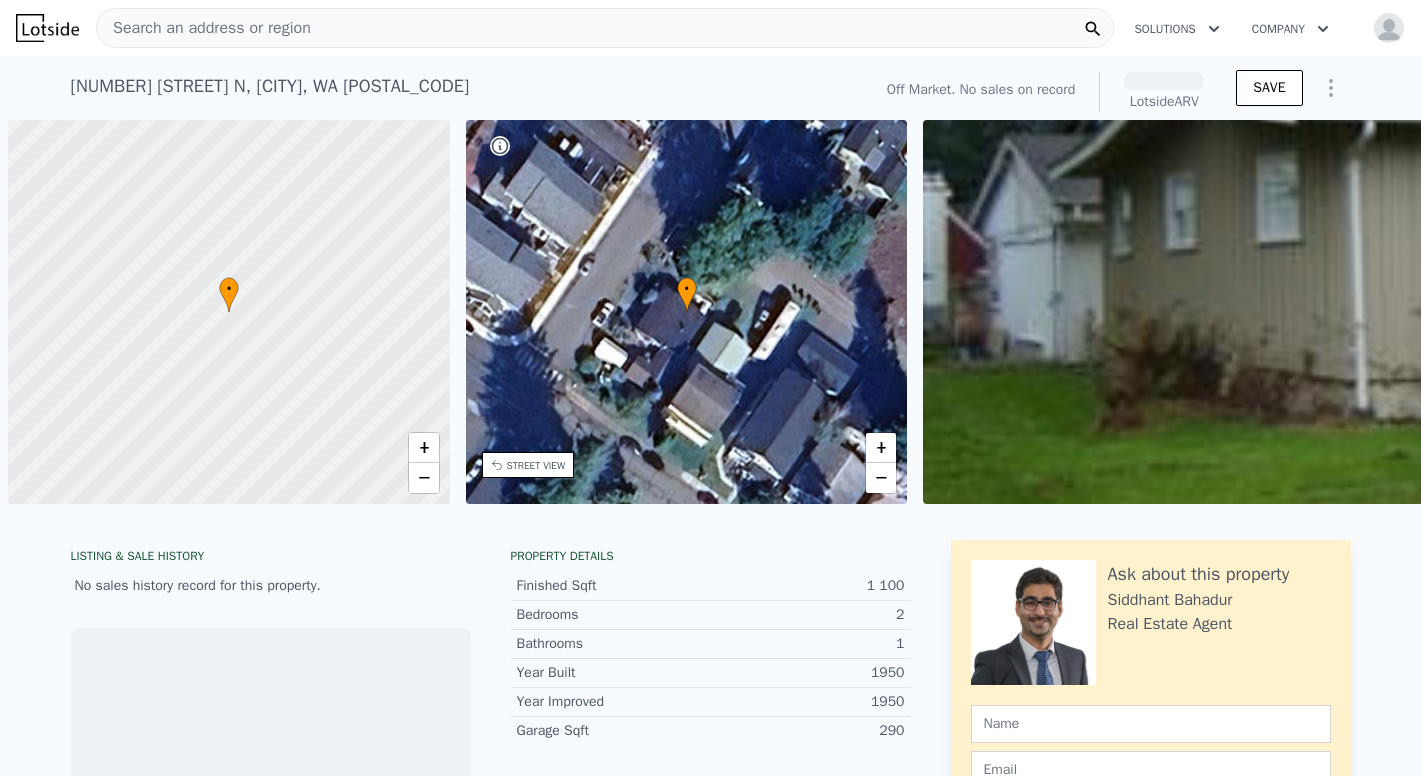 scroll, scrollTop: 0, scrollLeft: 0, axis: both 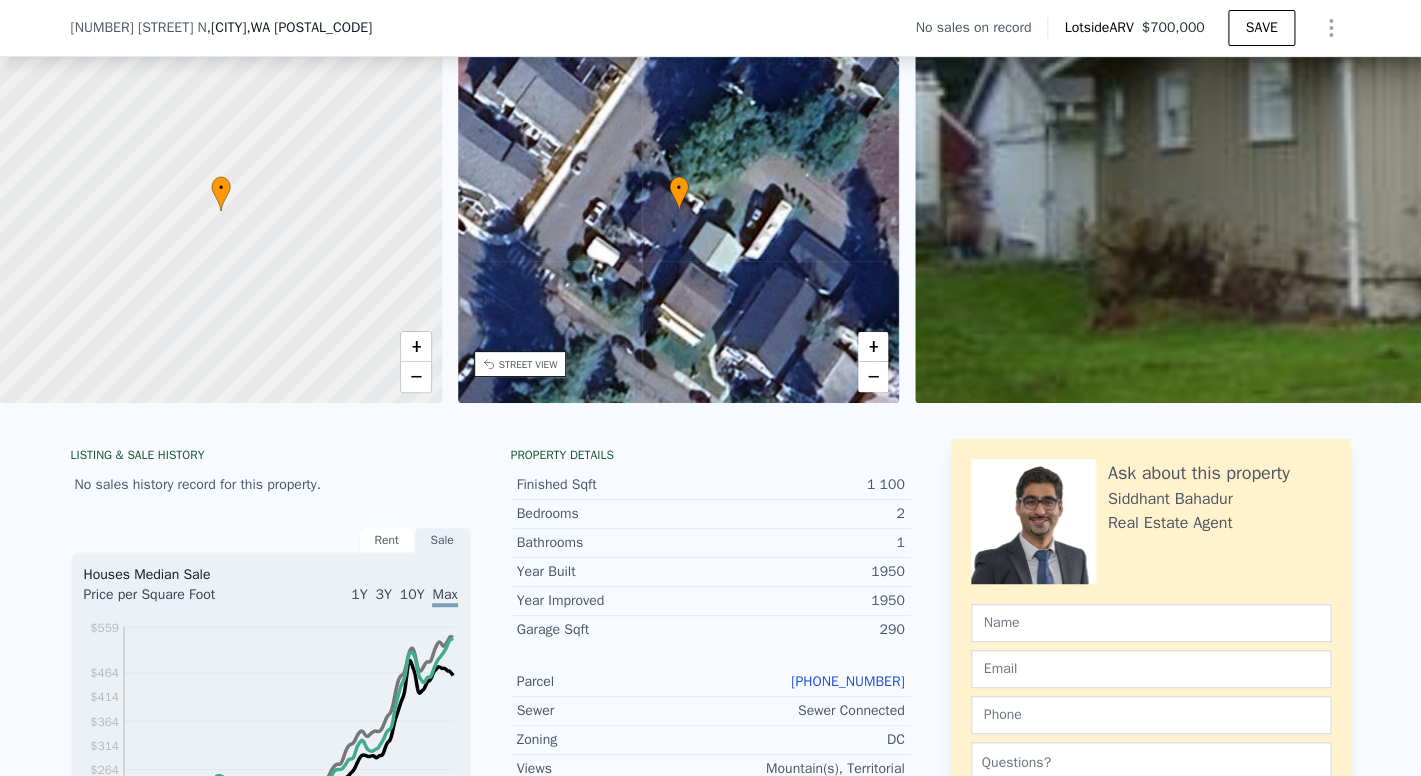 click on "Finished Sqft 1 100" at bounding box center [711, 485] 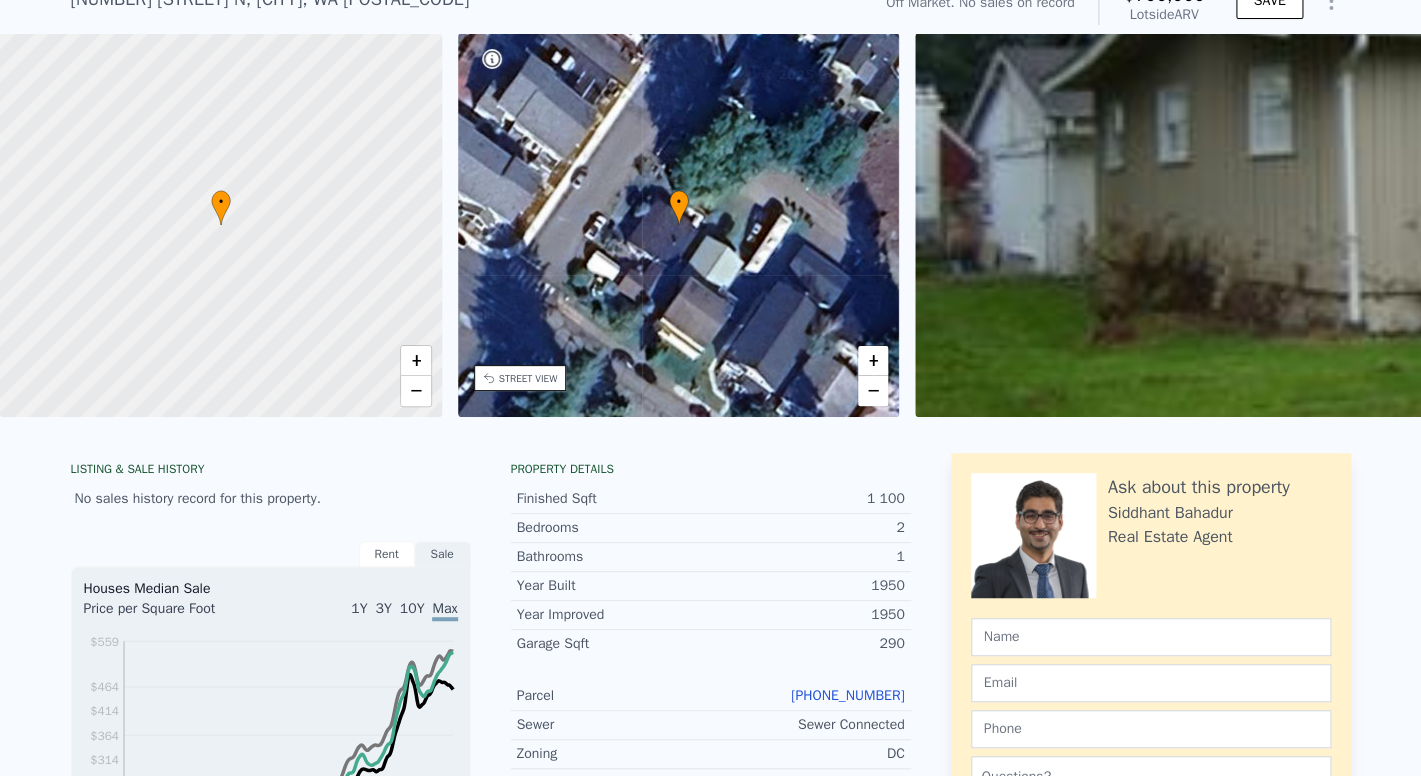click on "Finished Sqft 1 100" at bounding box center (711, 499) 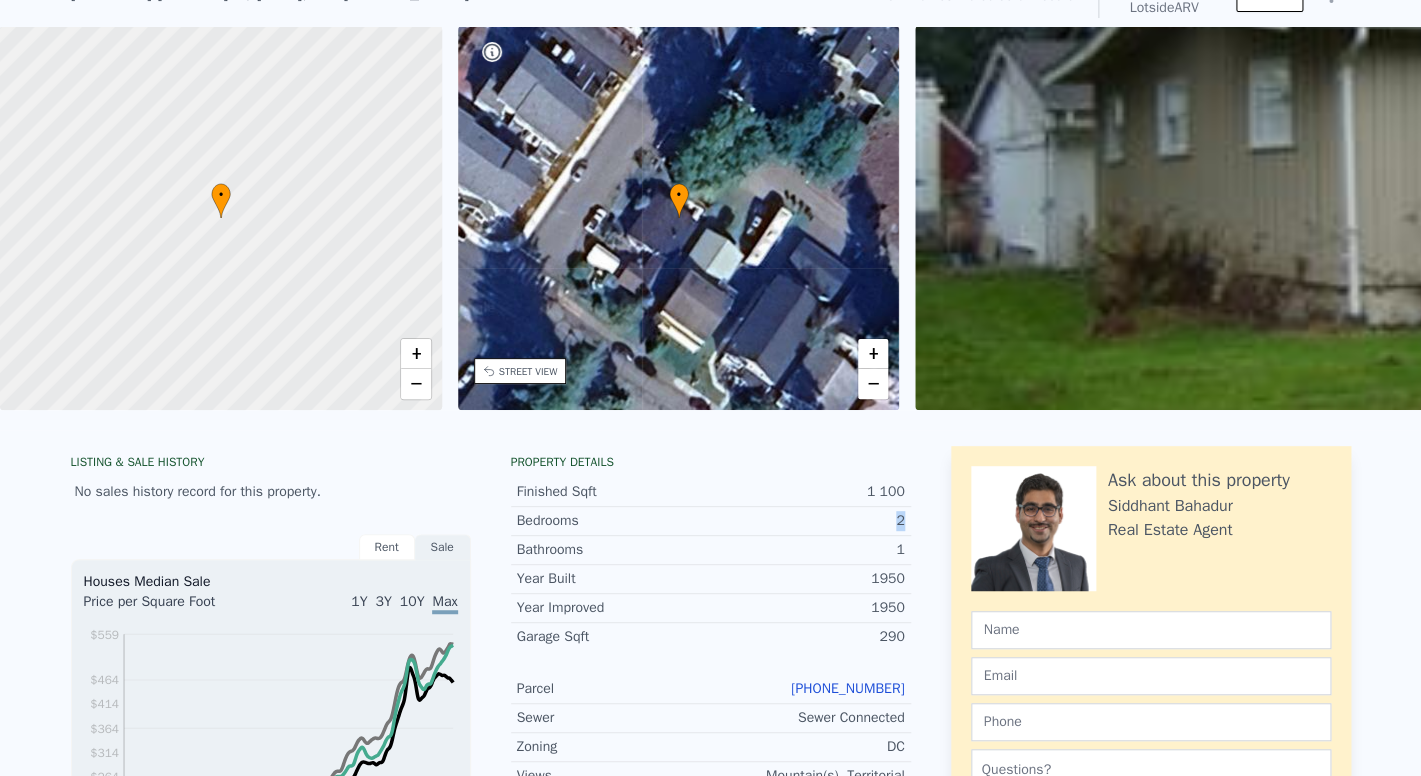 click on "Bedrooms 2" at bounding box center (711, 521) 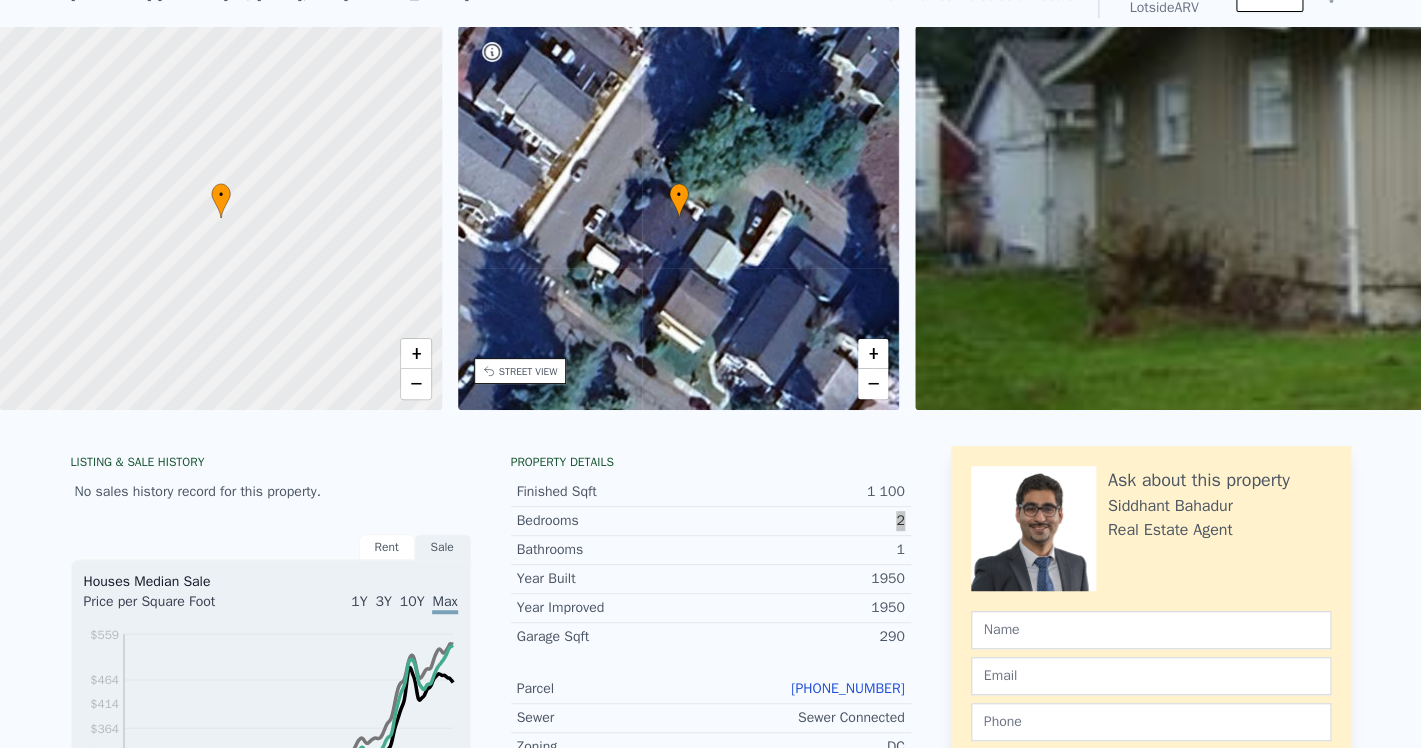 scroll, scrollTop: 87, scrollLeft: 0, axis: vertical 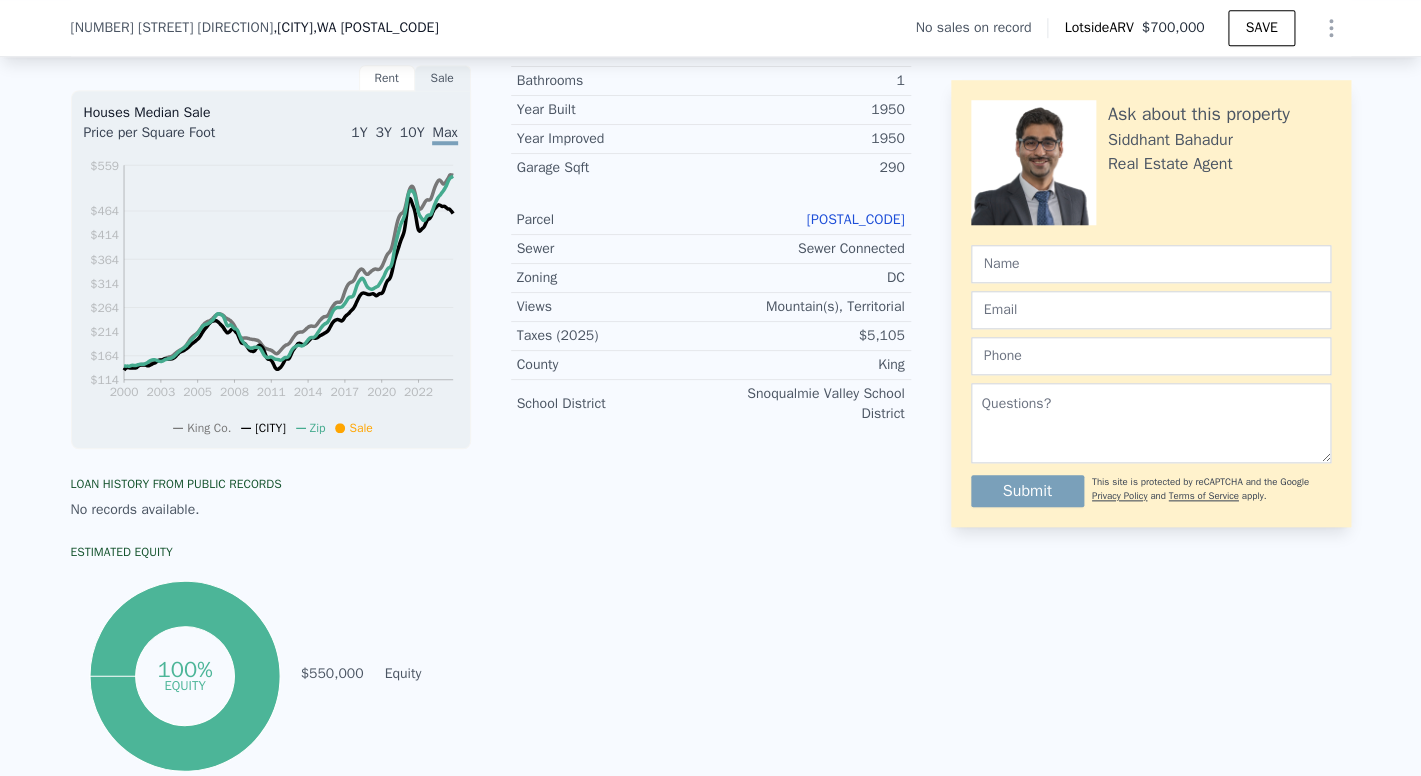 click on "[POSTAL_CODE]" at bounding box center [856, 219] 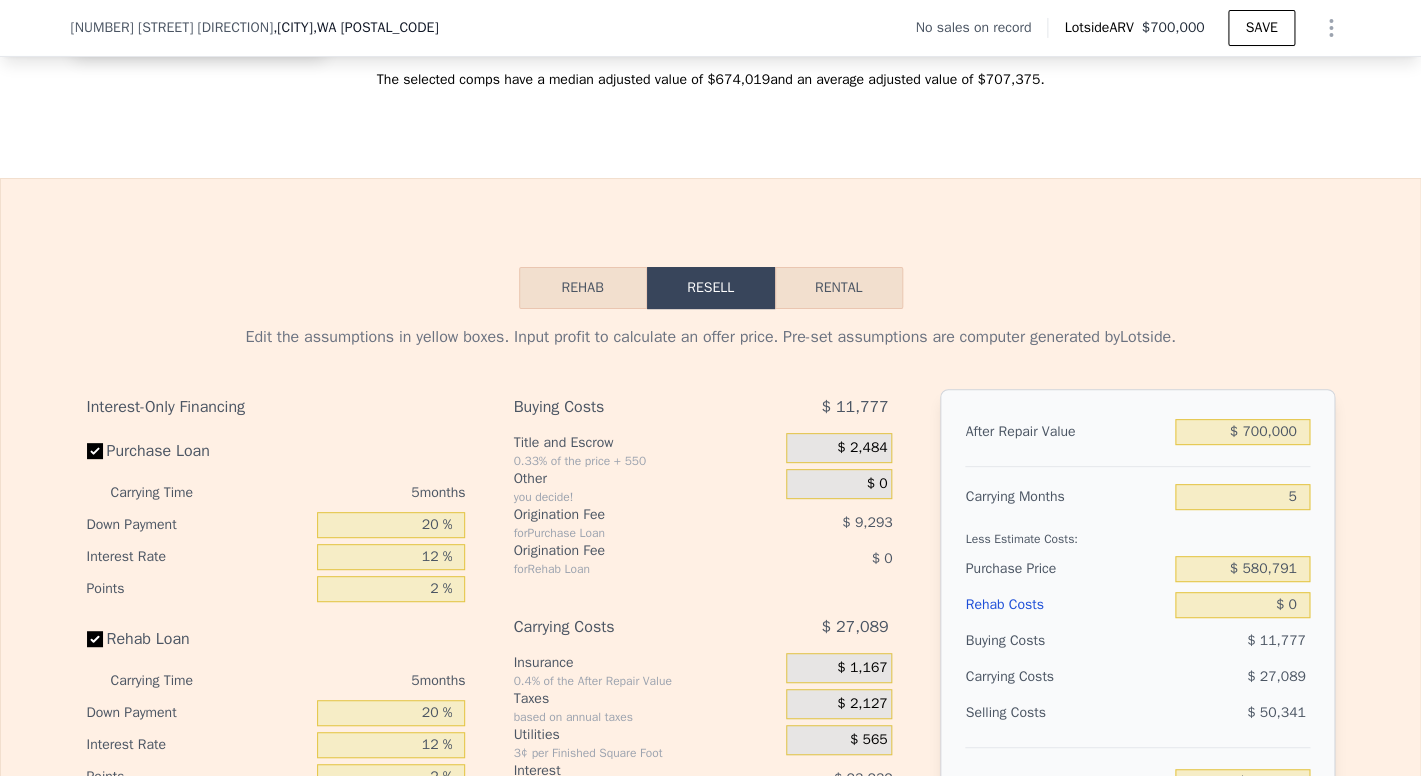 scroll, scrollTop: 2777, scrollLeft: 0, axis: vertical 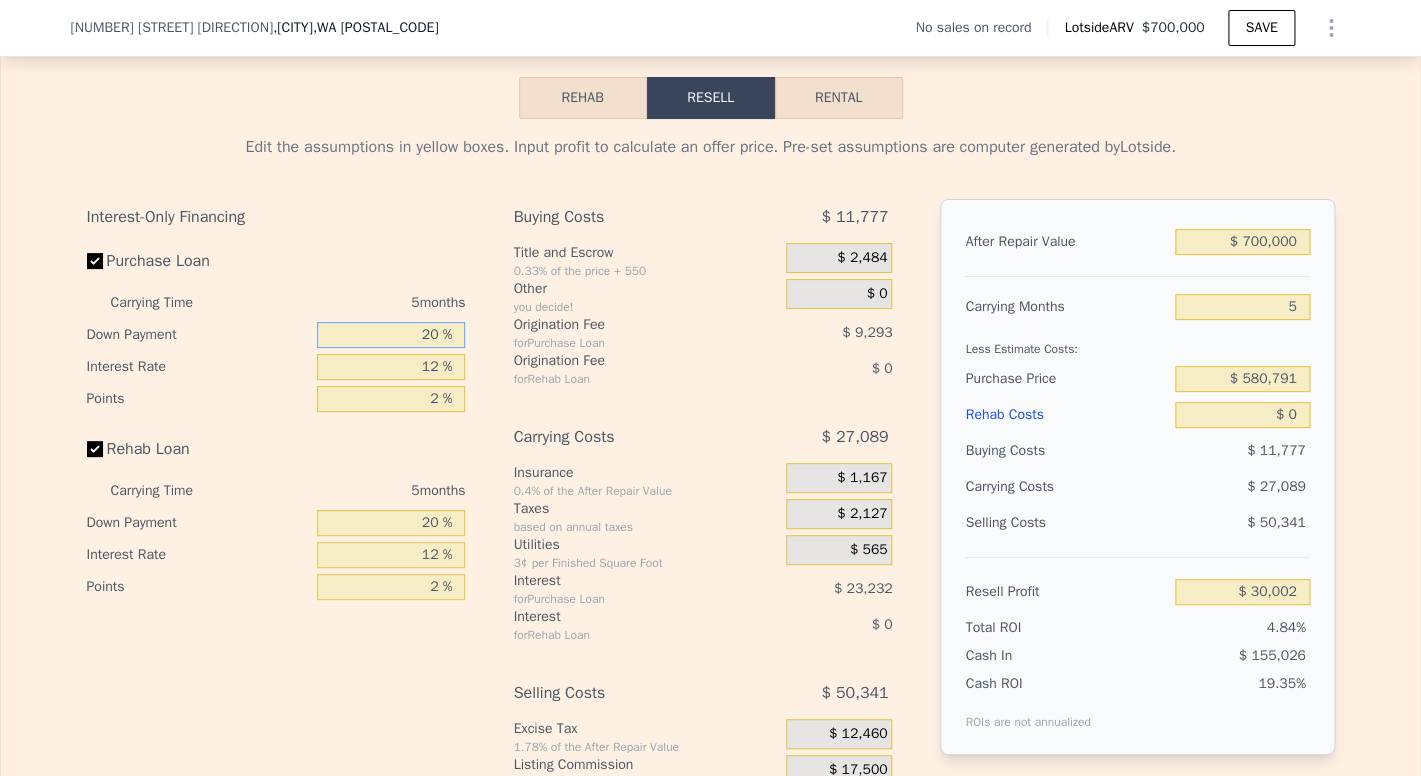 click on "20 %" at bounding box center (391, 335) 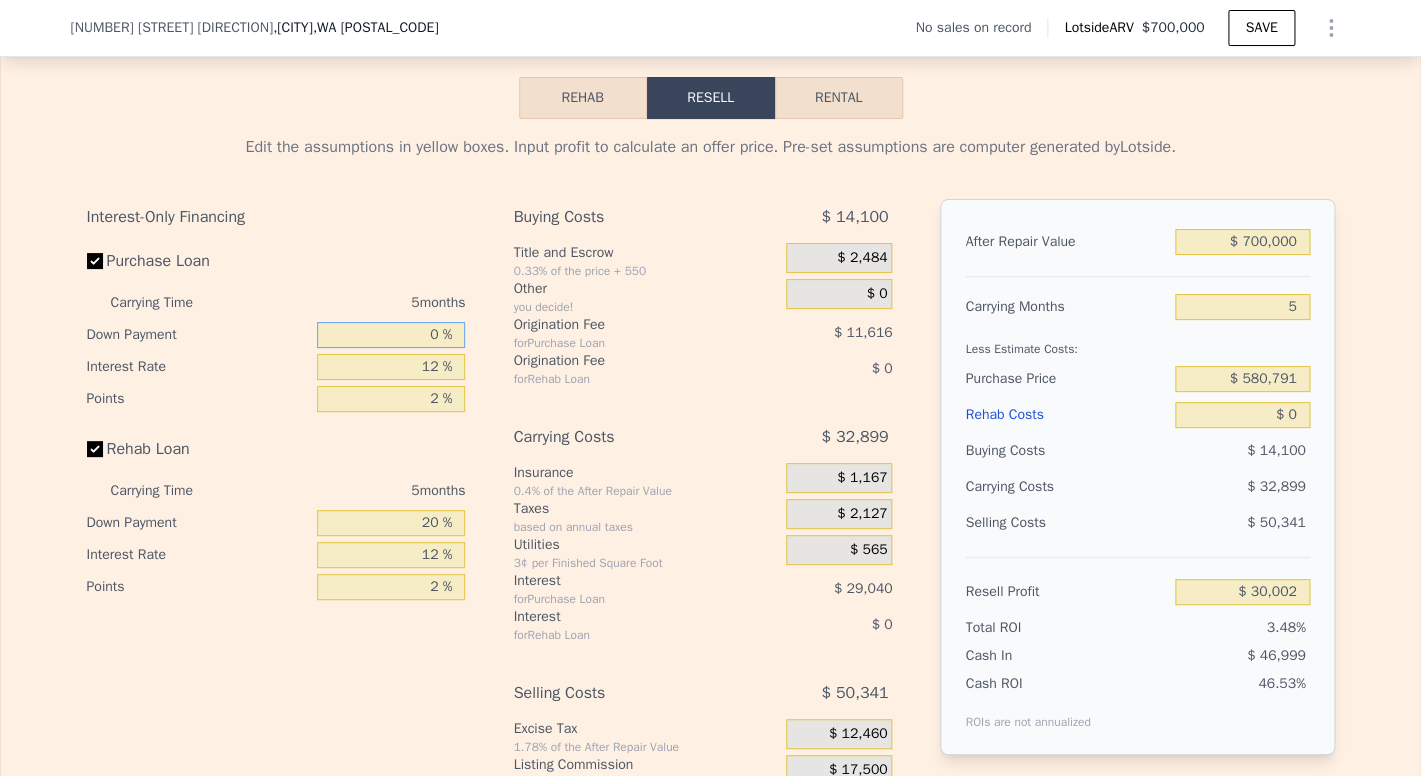 type on "$ 21,869" 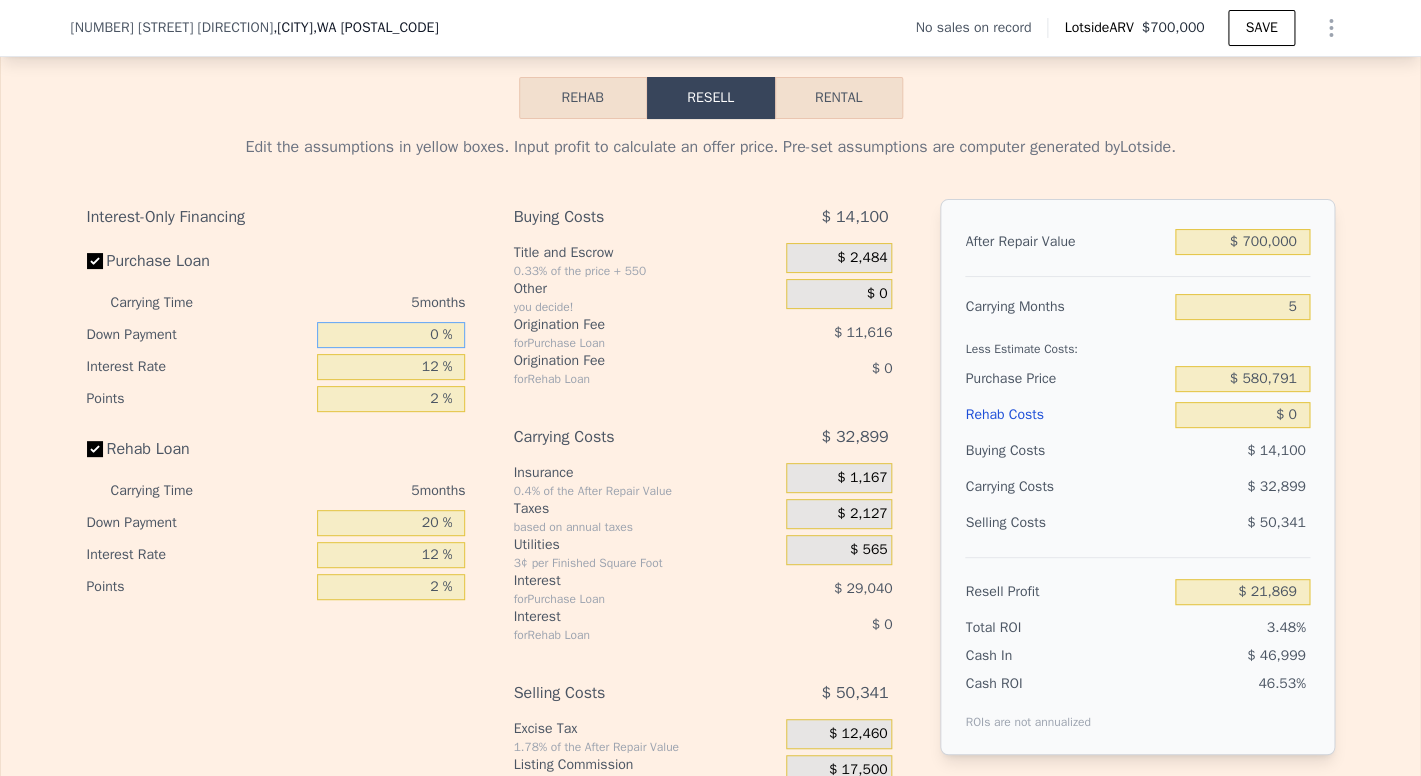 type on "10 %" 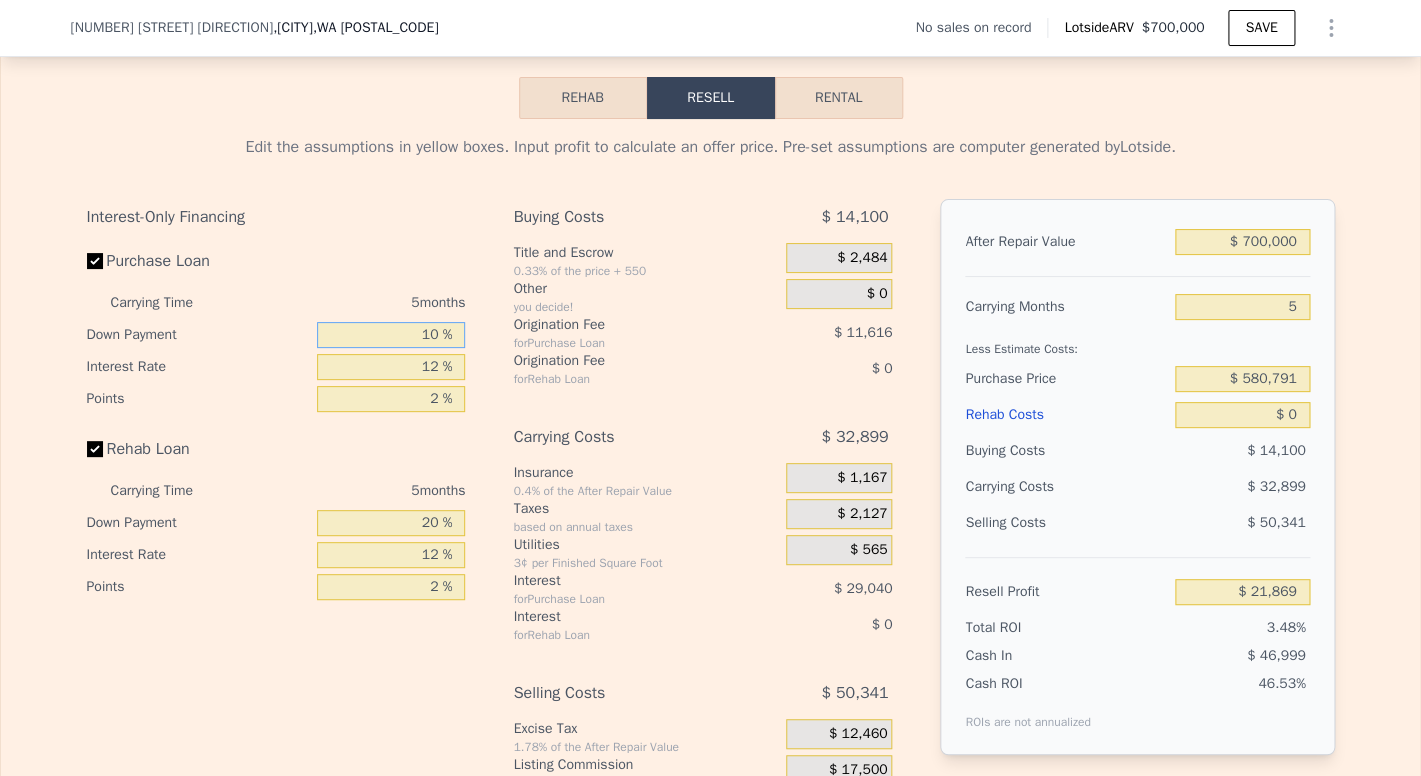 type on "$ 25,936" 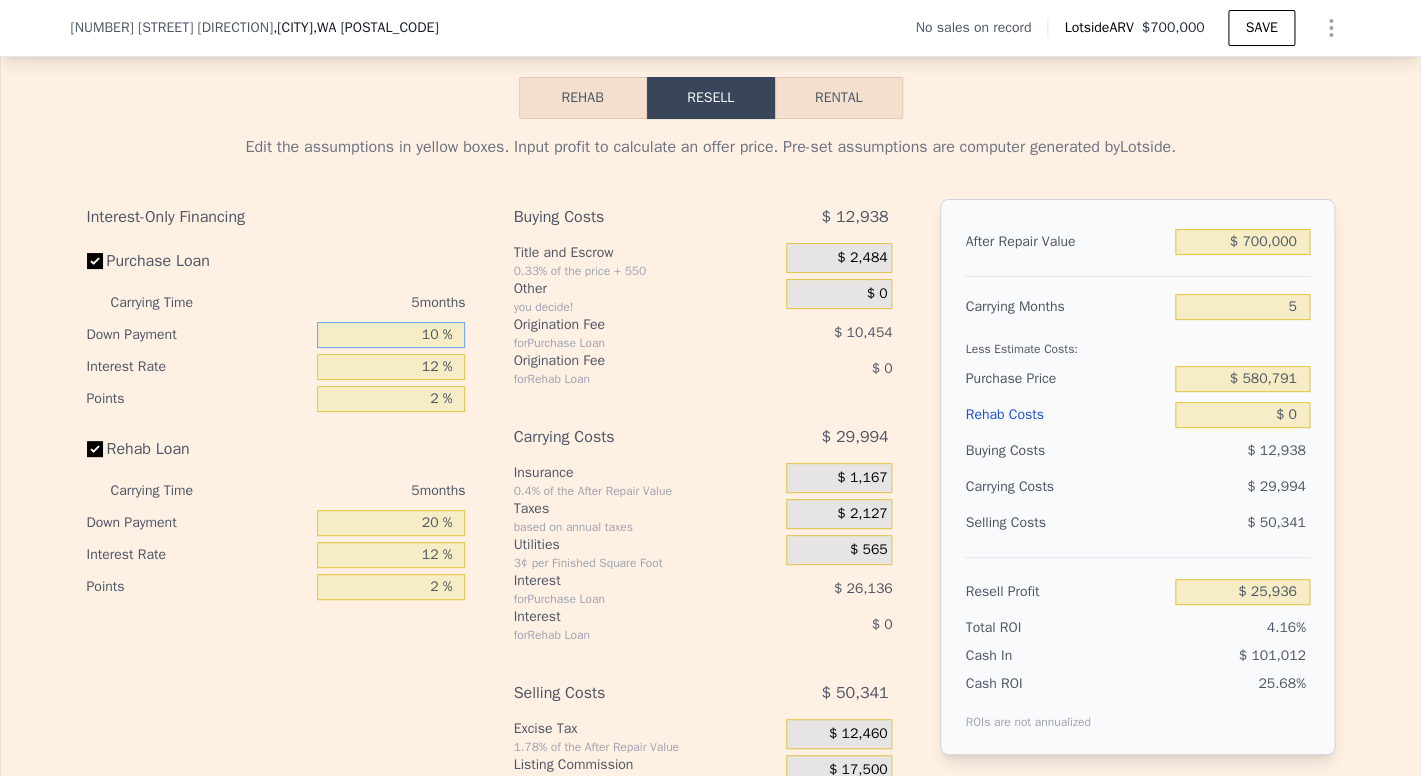 type on "10 %" 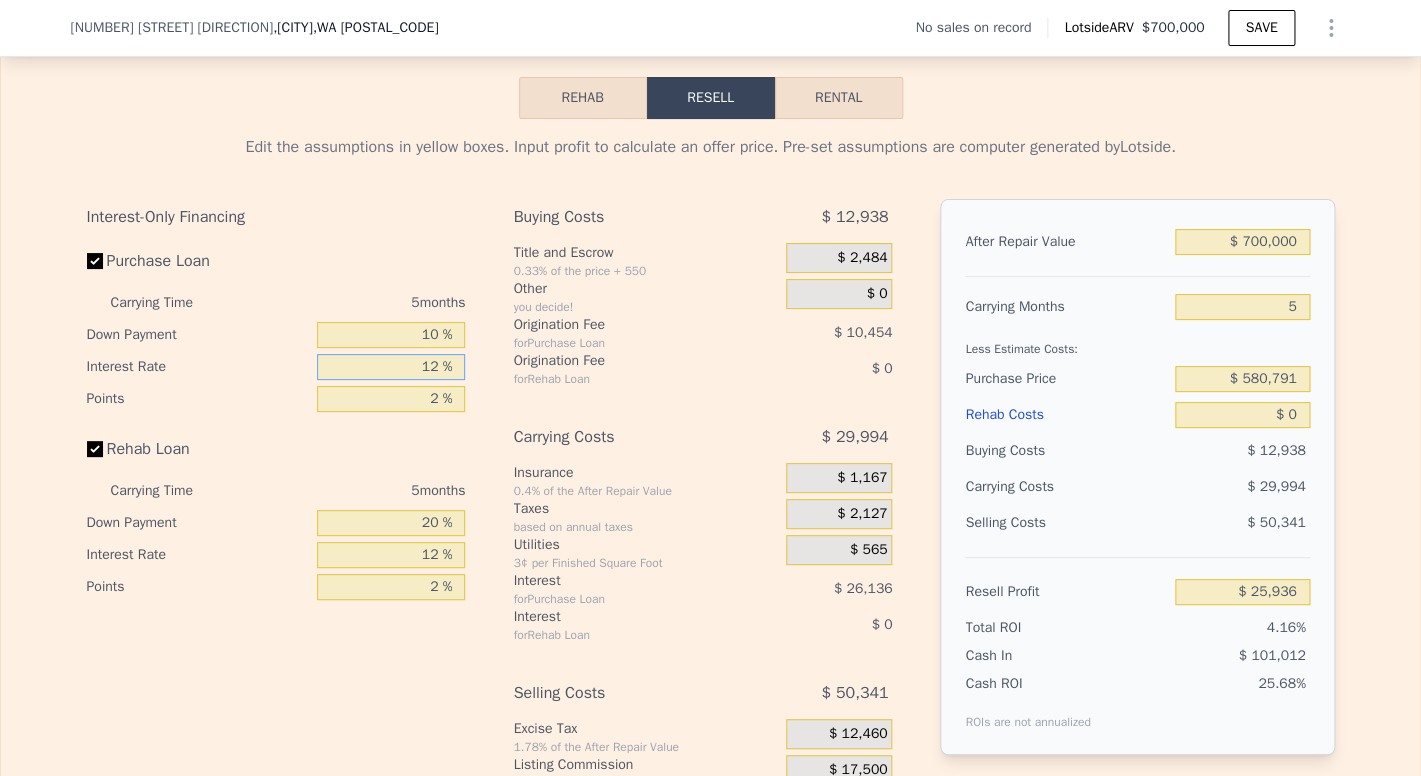 click on "12 %" at bounding box center (391, 367) 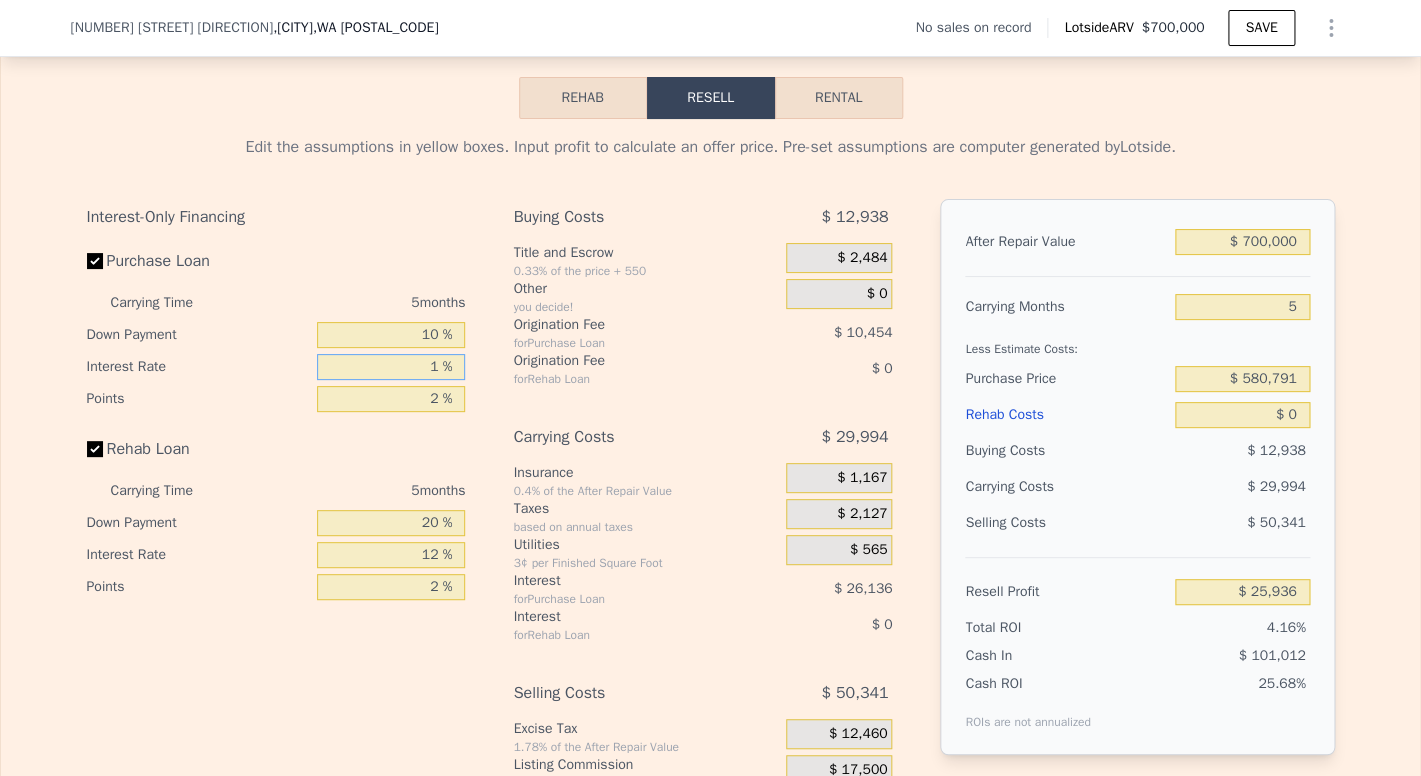 type on "$ 49,891" 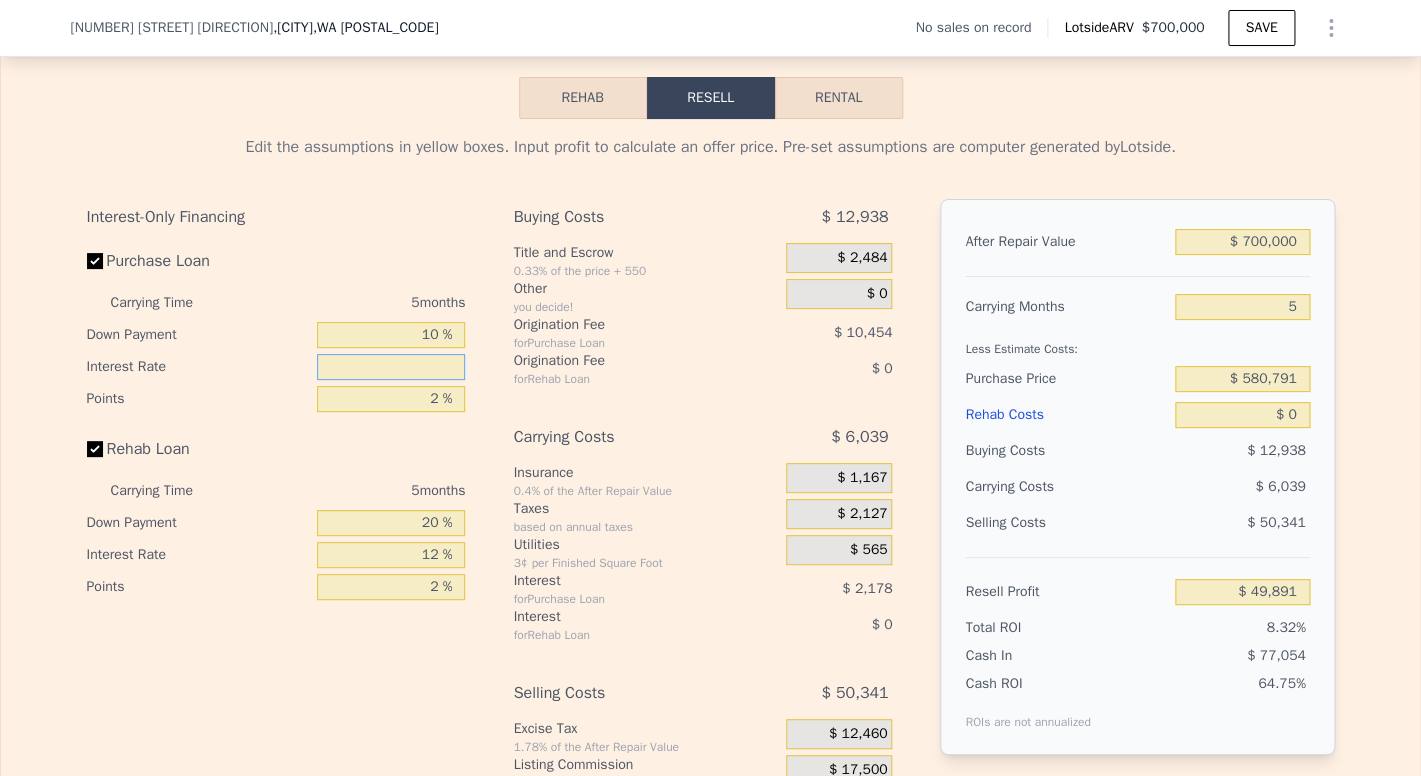 type on "9 %" 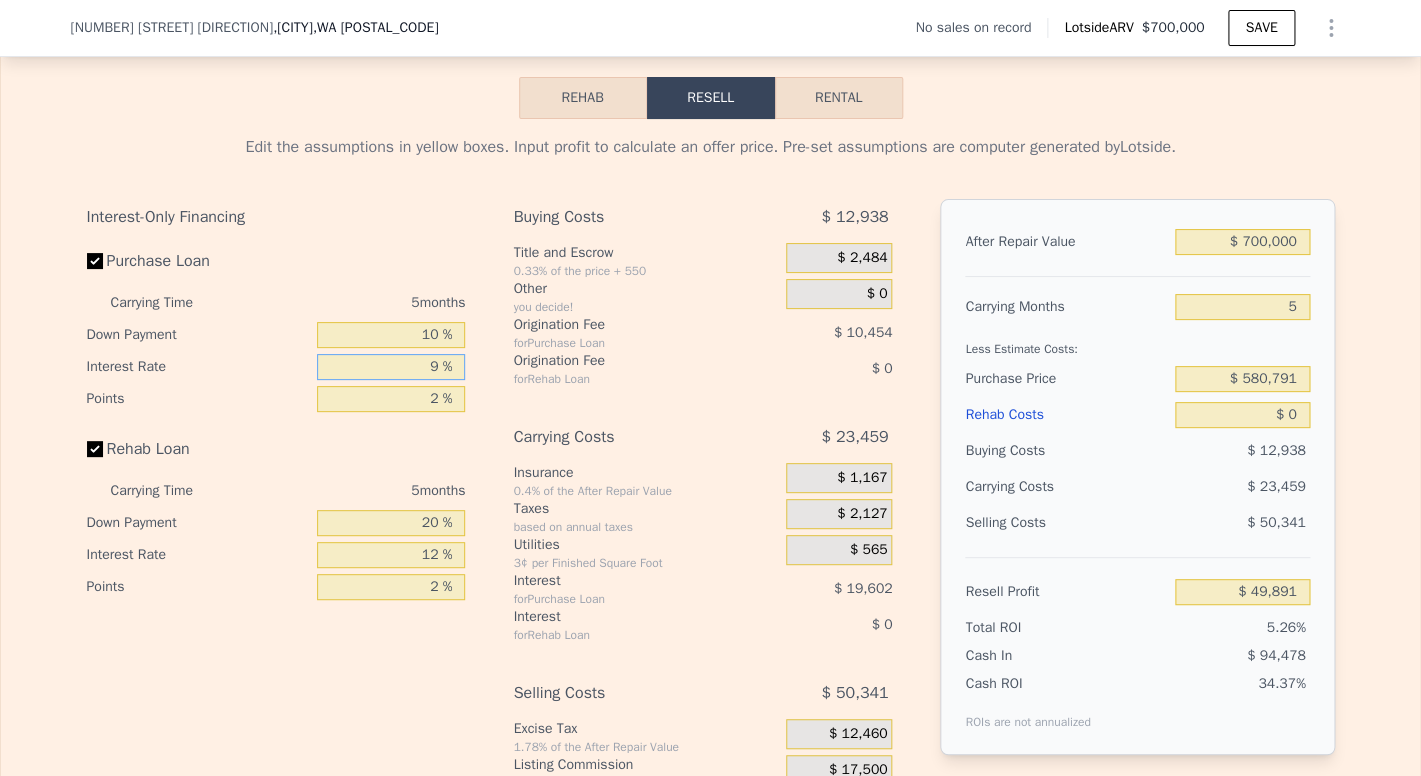 type on "$ 32,471" 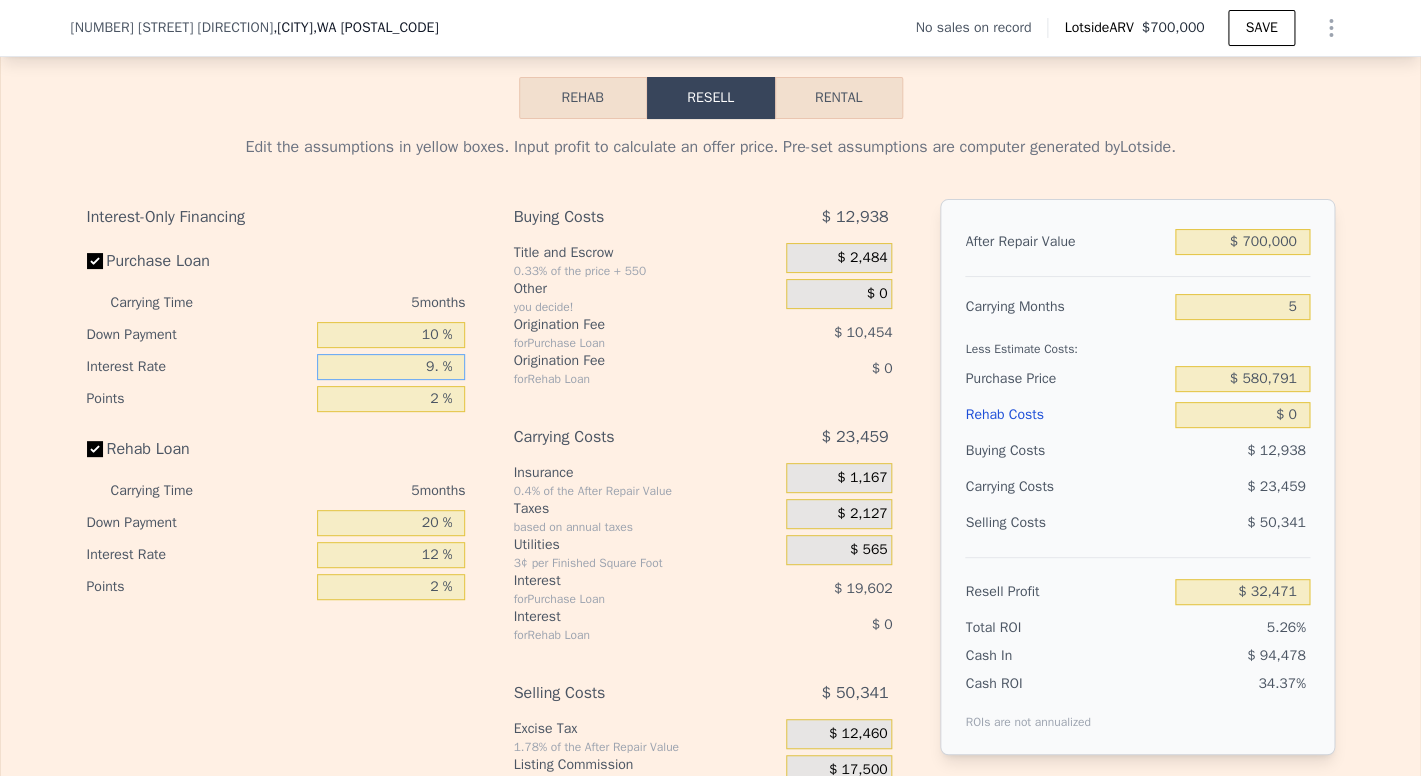 type on "9.5 %" 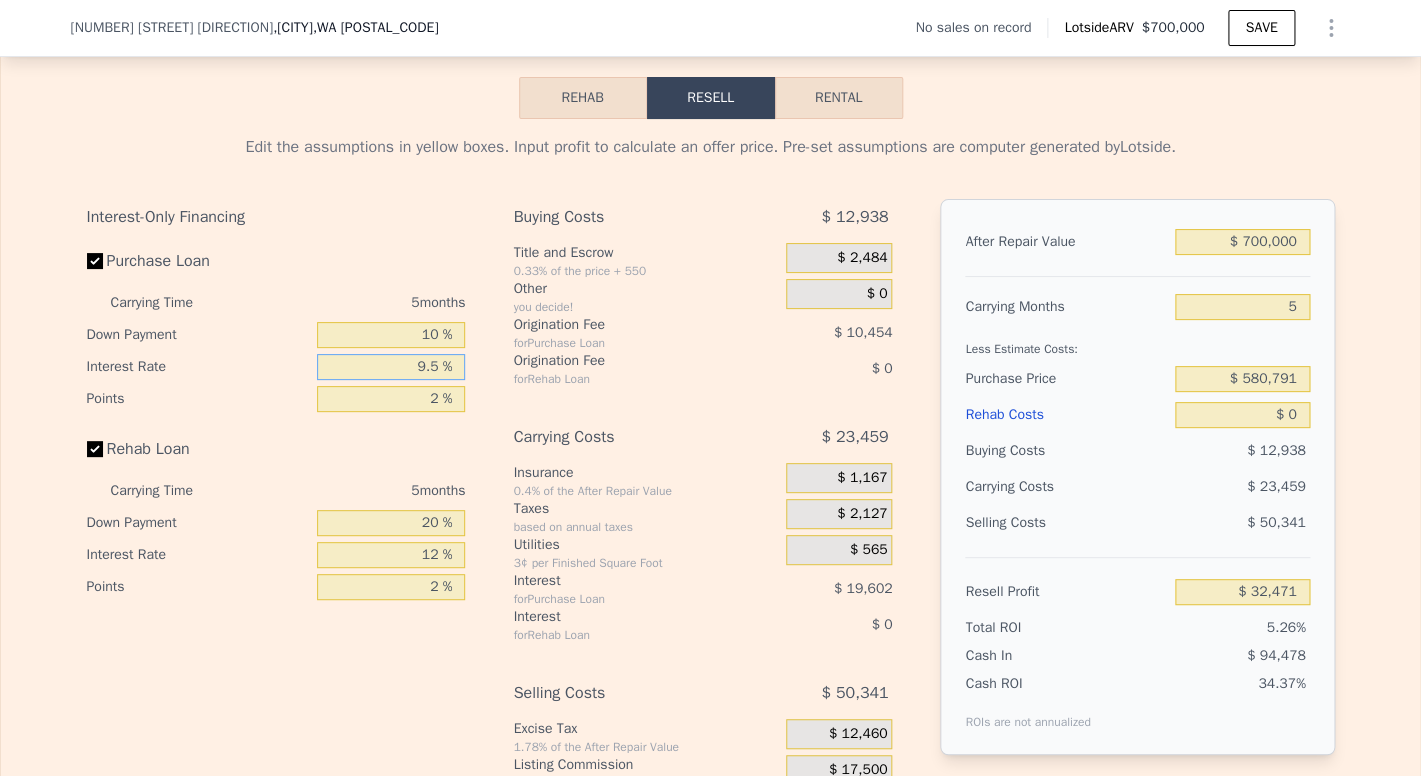 type on "$ 31,381" 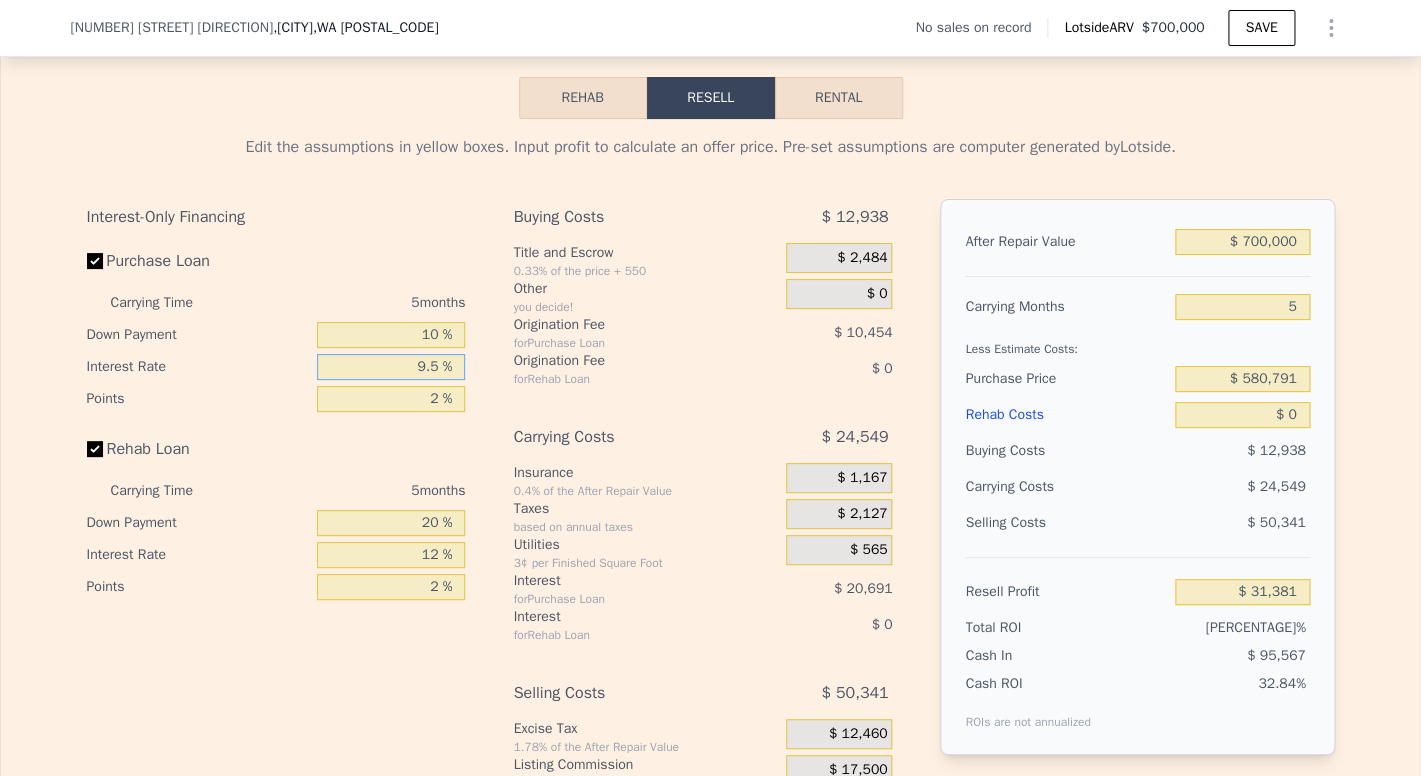 type on "9.5 %" 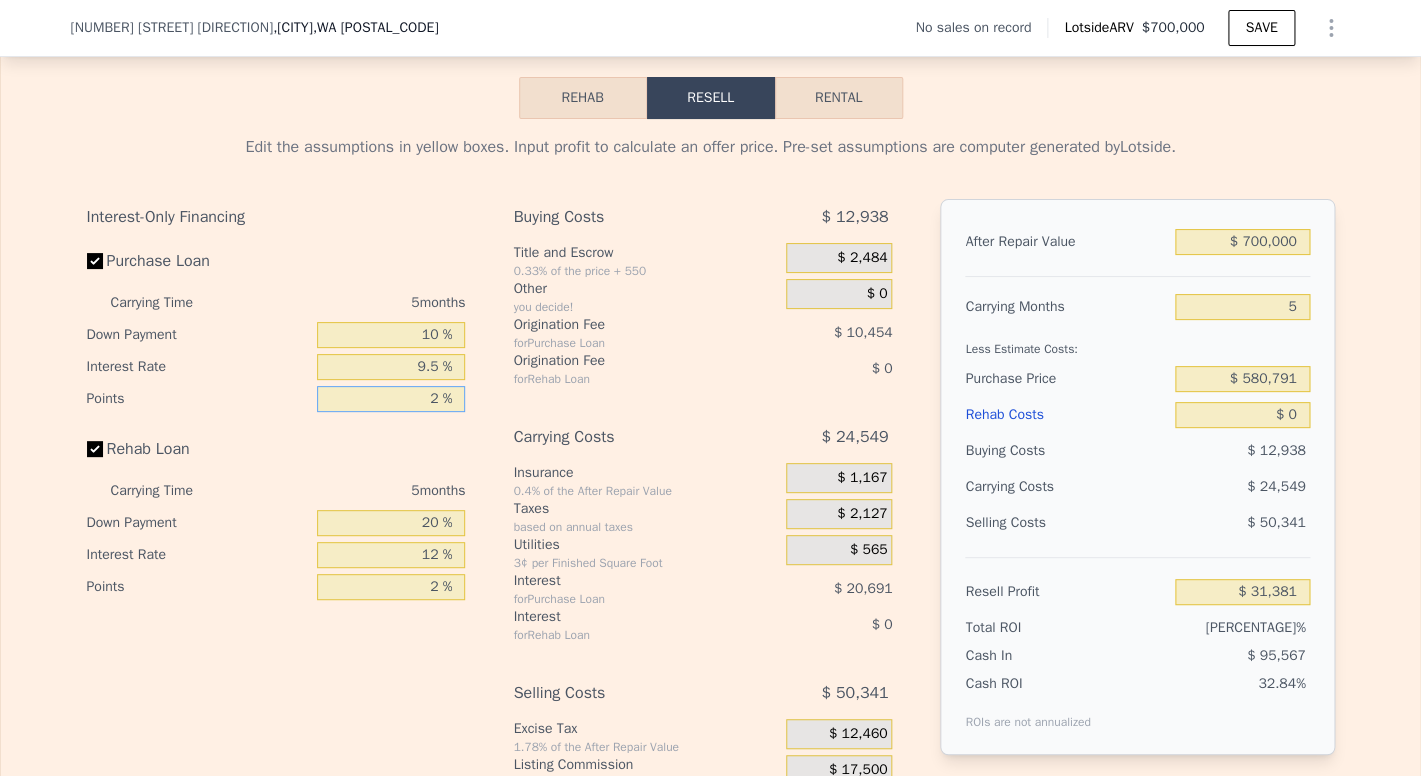 click on "2 %" at bounding box center (391, 399) 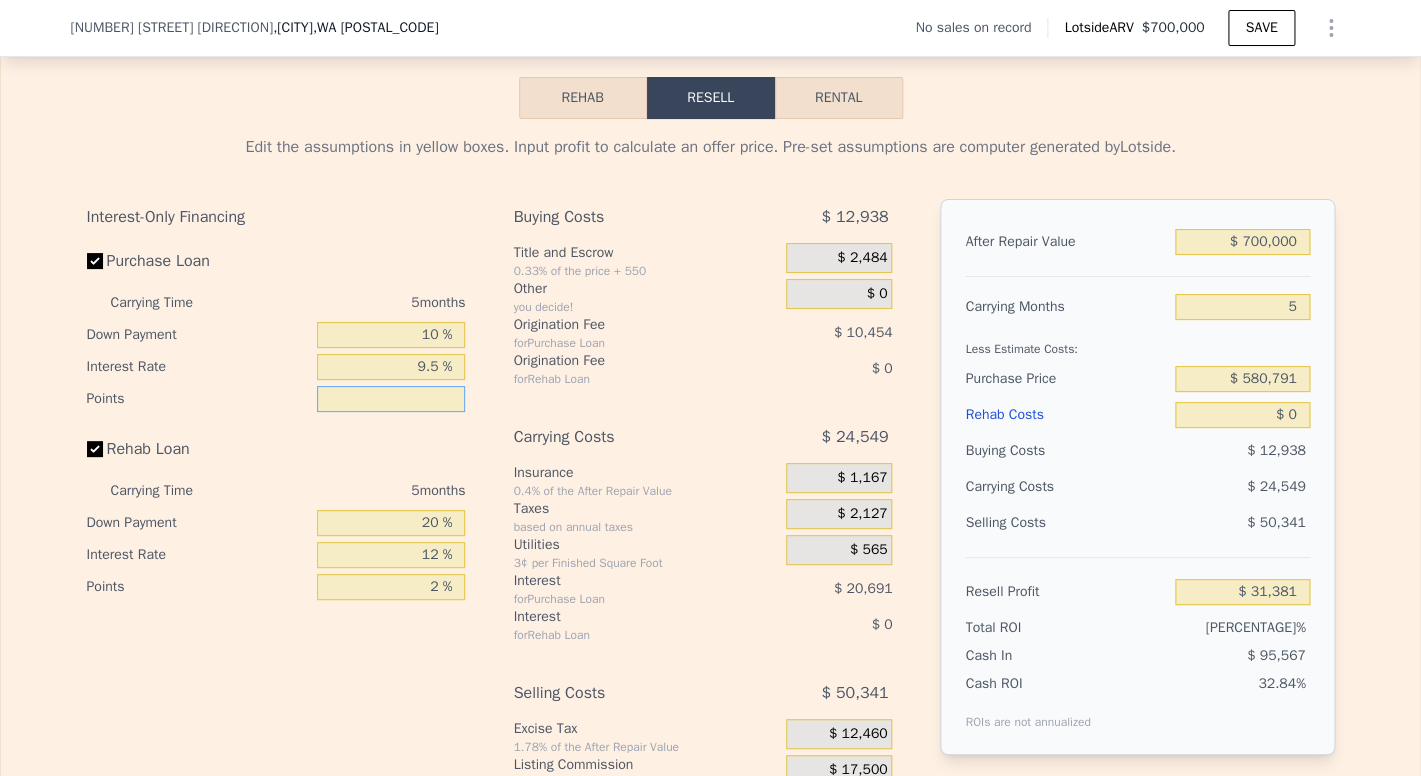 type on "1 %" 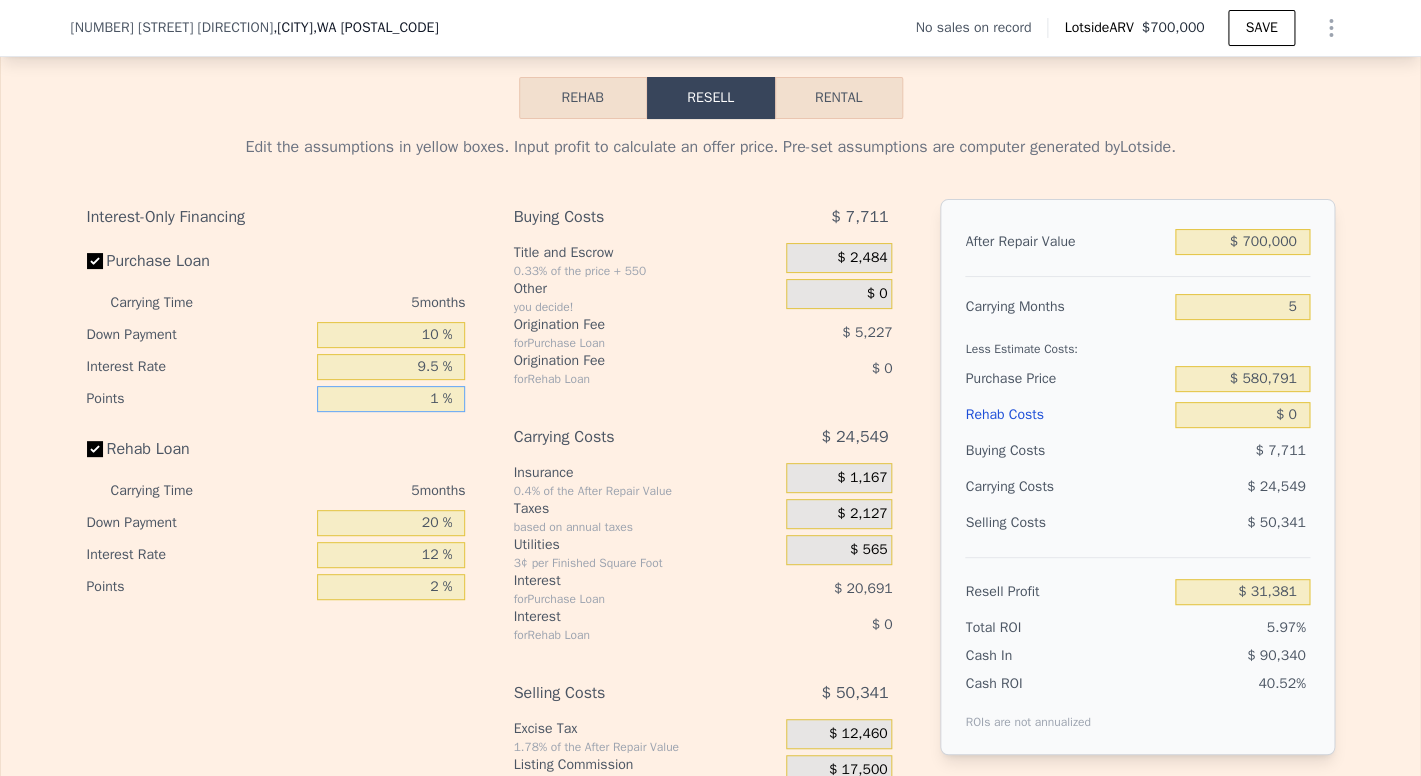 type on "$ 36,608" 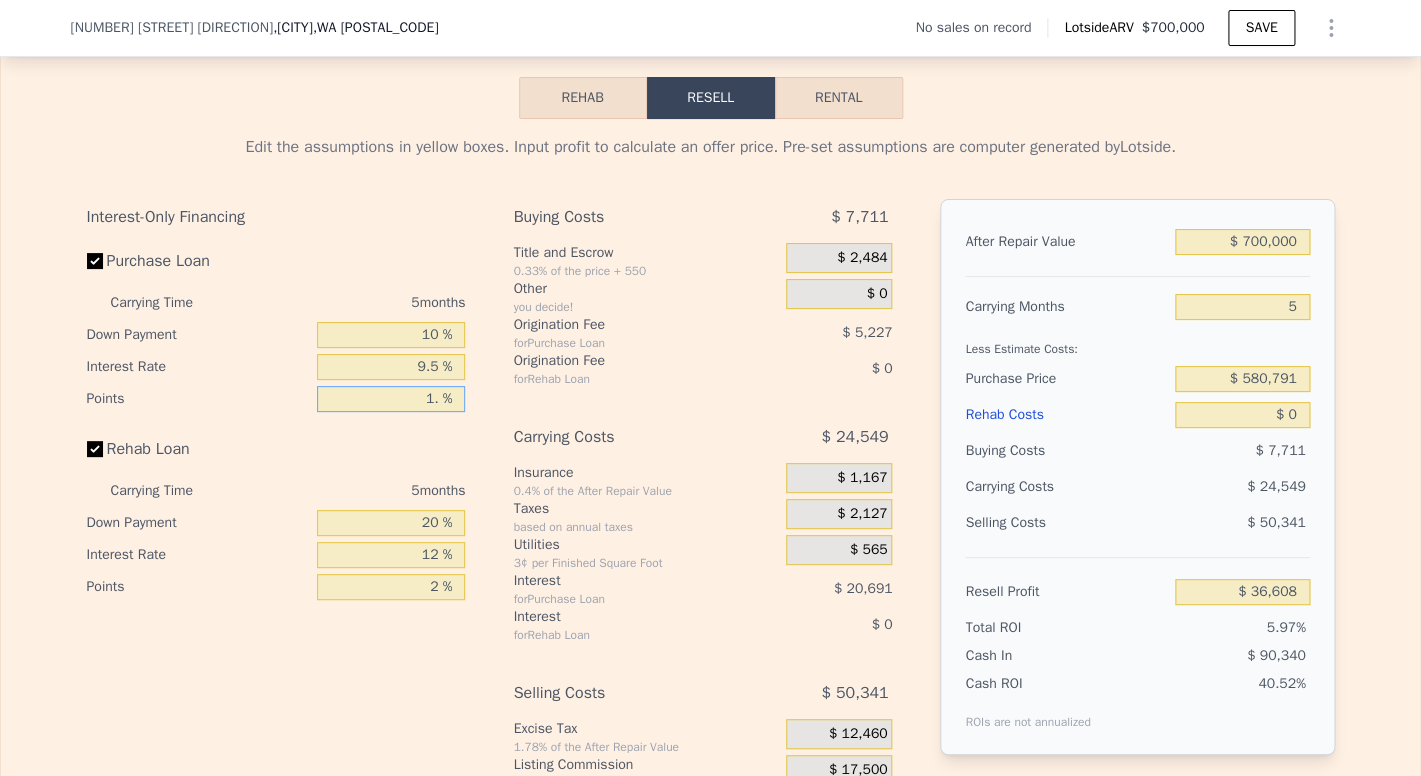 type on "1.5 %" 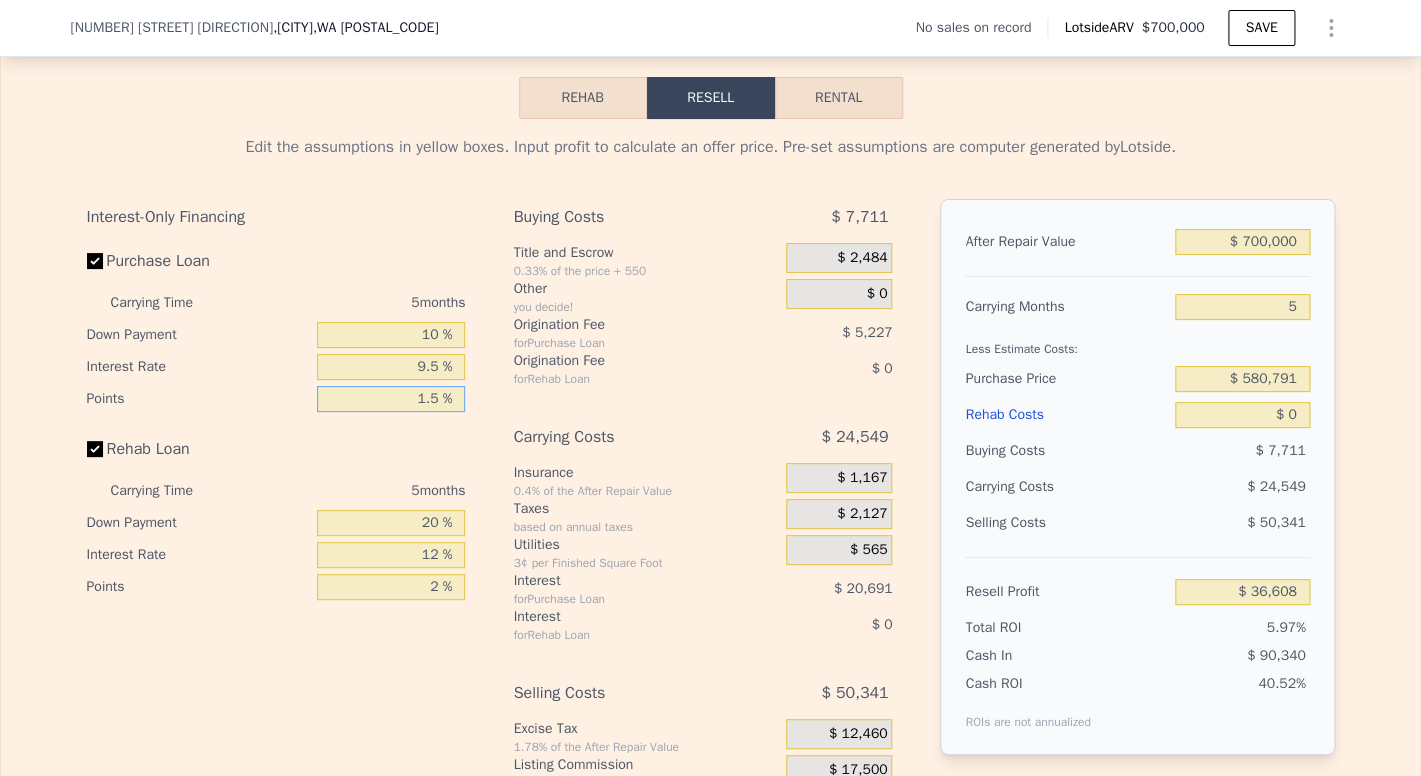 type on "$ 33,994" 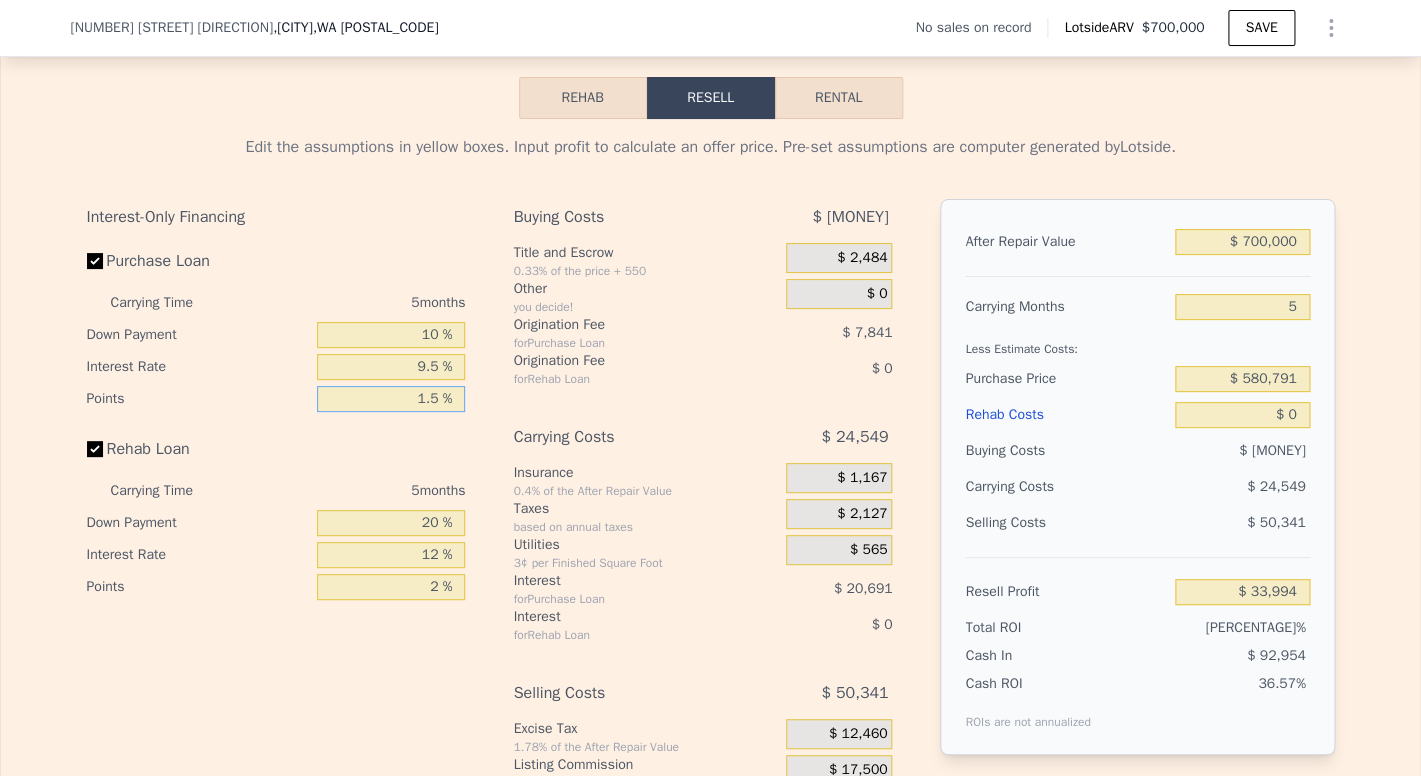 type on "1.5 %" 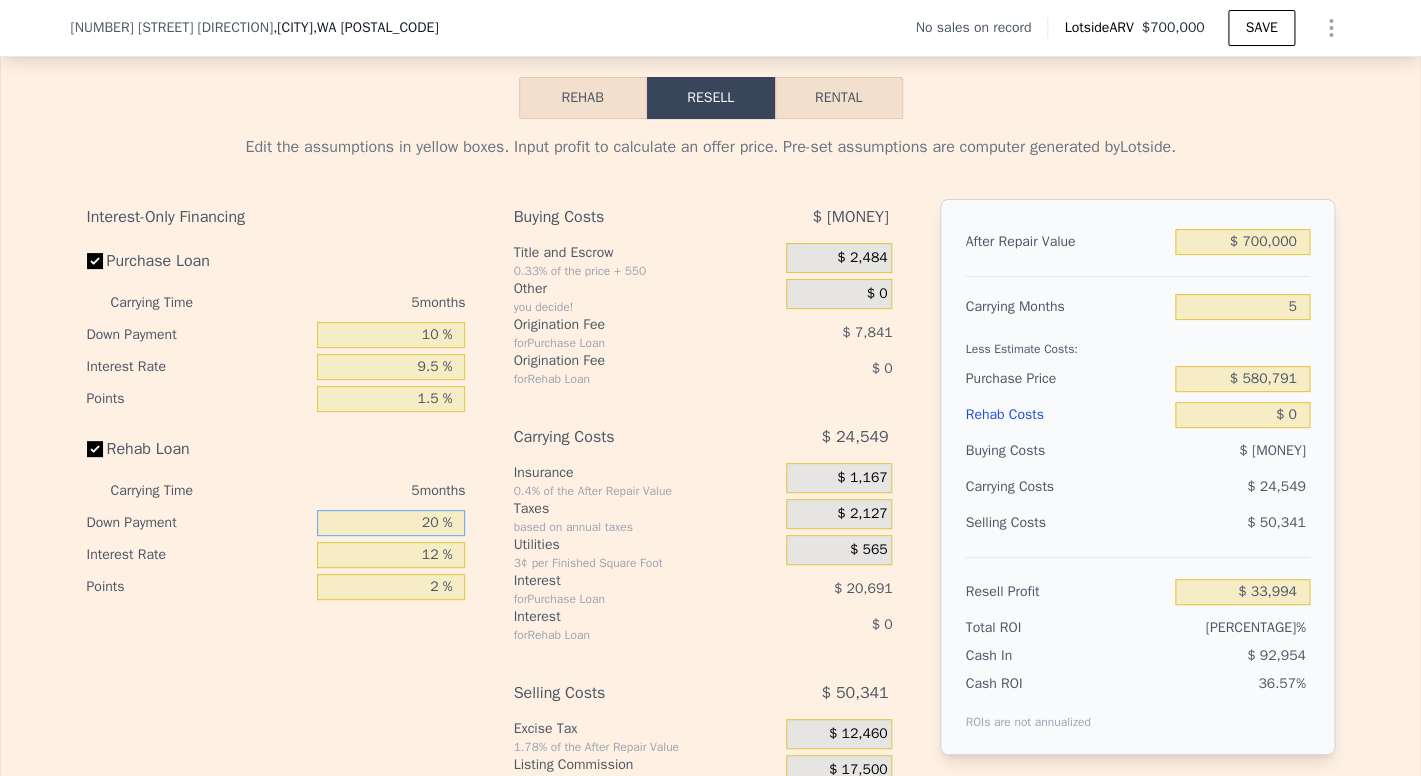 click on "20 %" at bounding box center (391, 523) 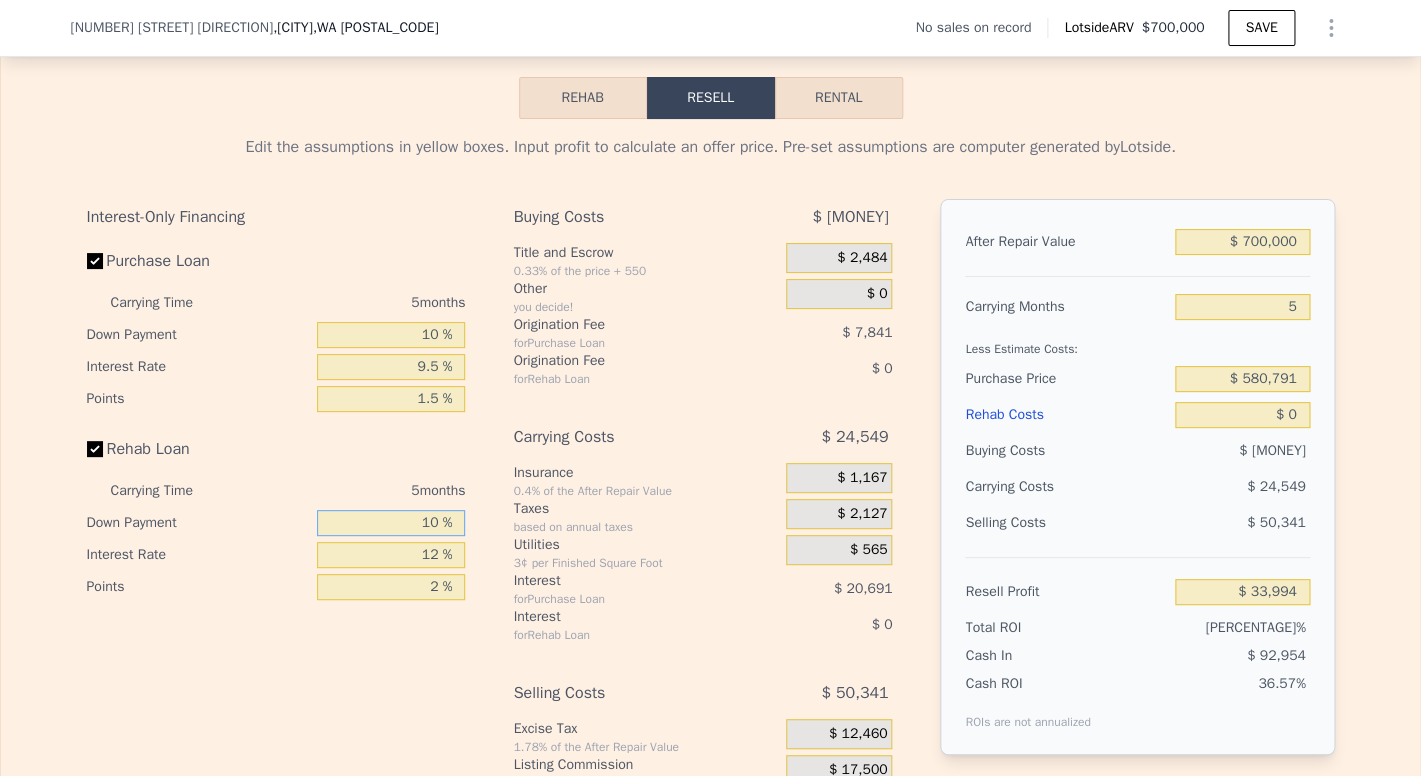 type on "10 %" 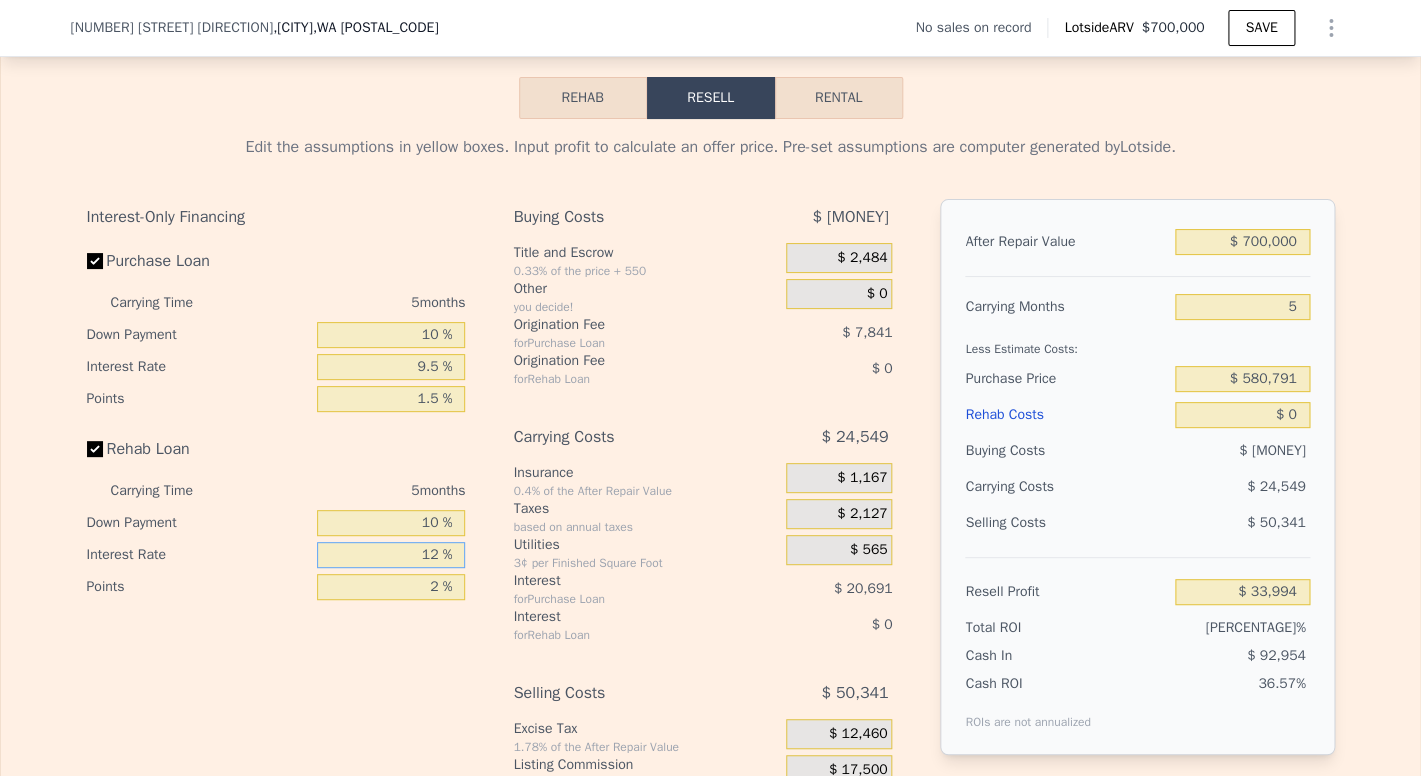 click on "12 %" at bounding box center (391, 555) 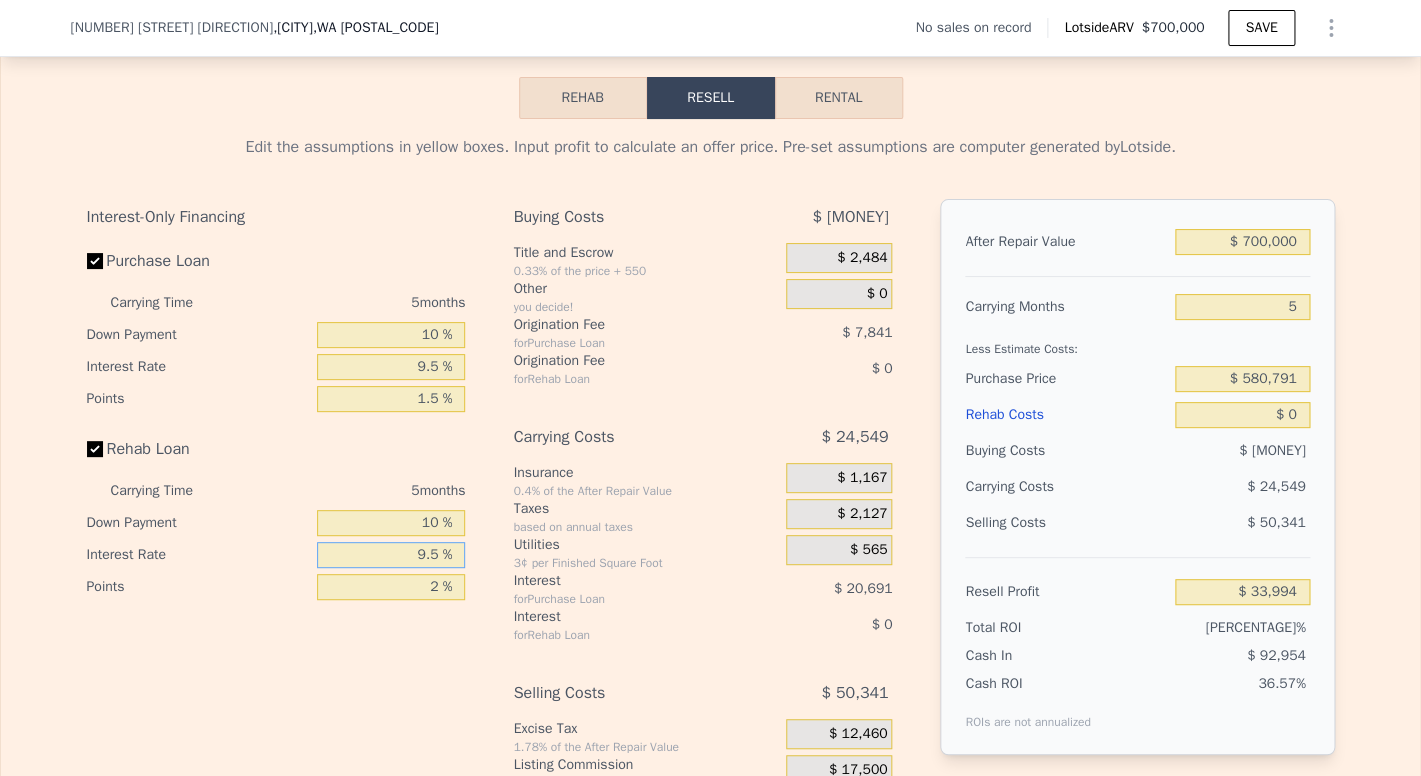 type on "9.5 %" 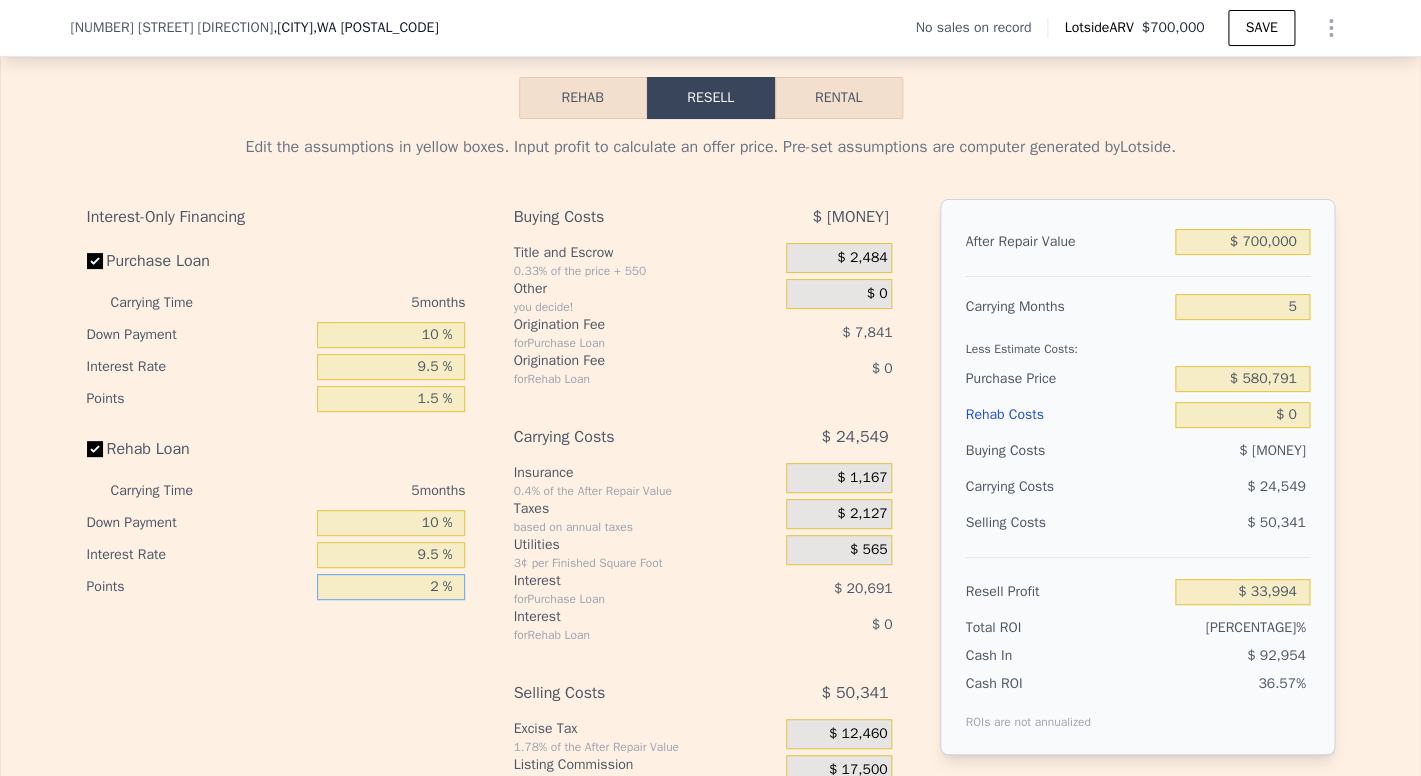 click on "2 %" at bounding box center (391, 587) 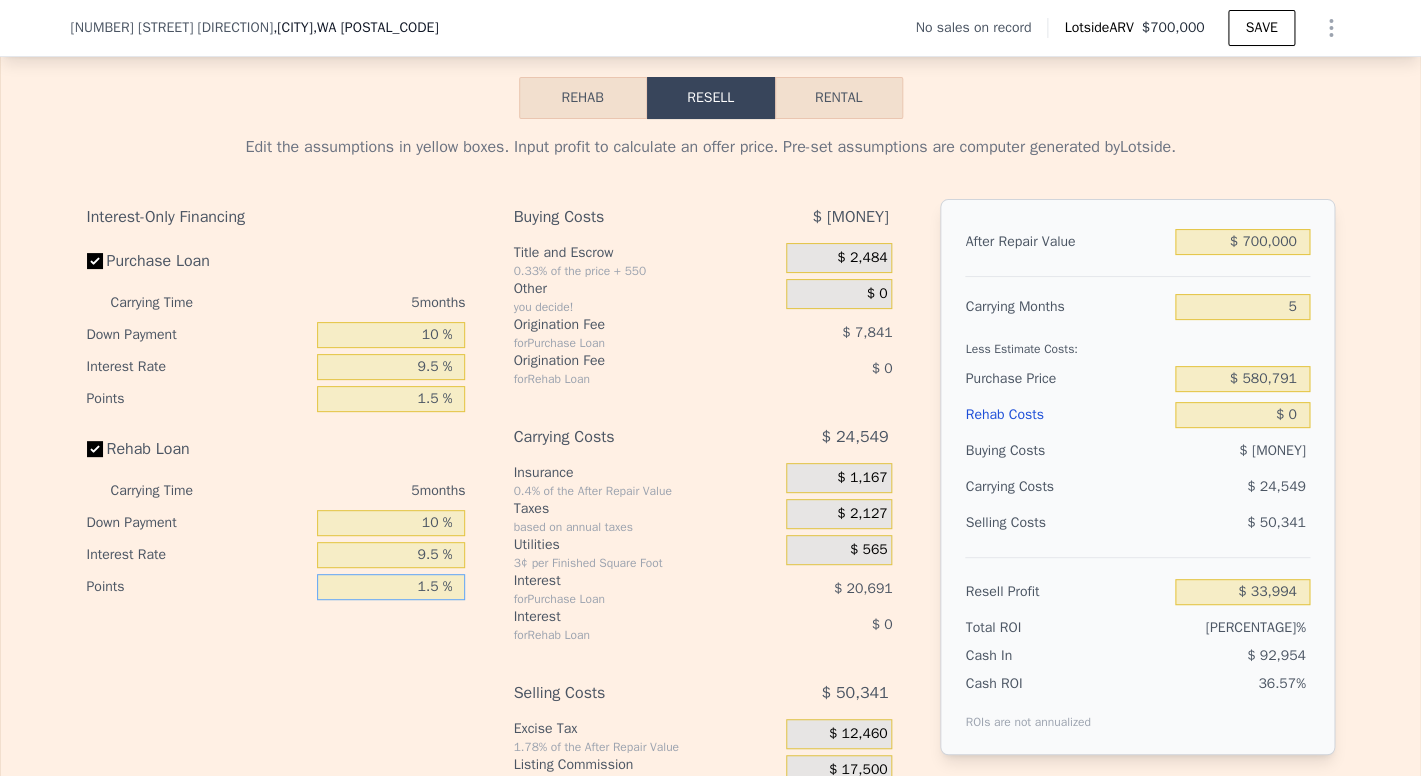 type on "1.5 %" 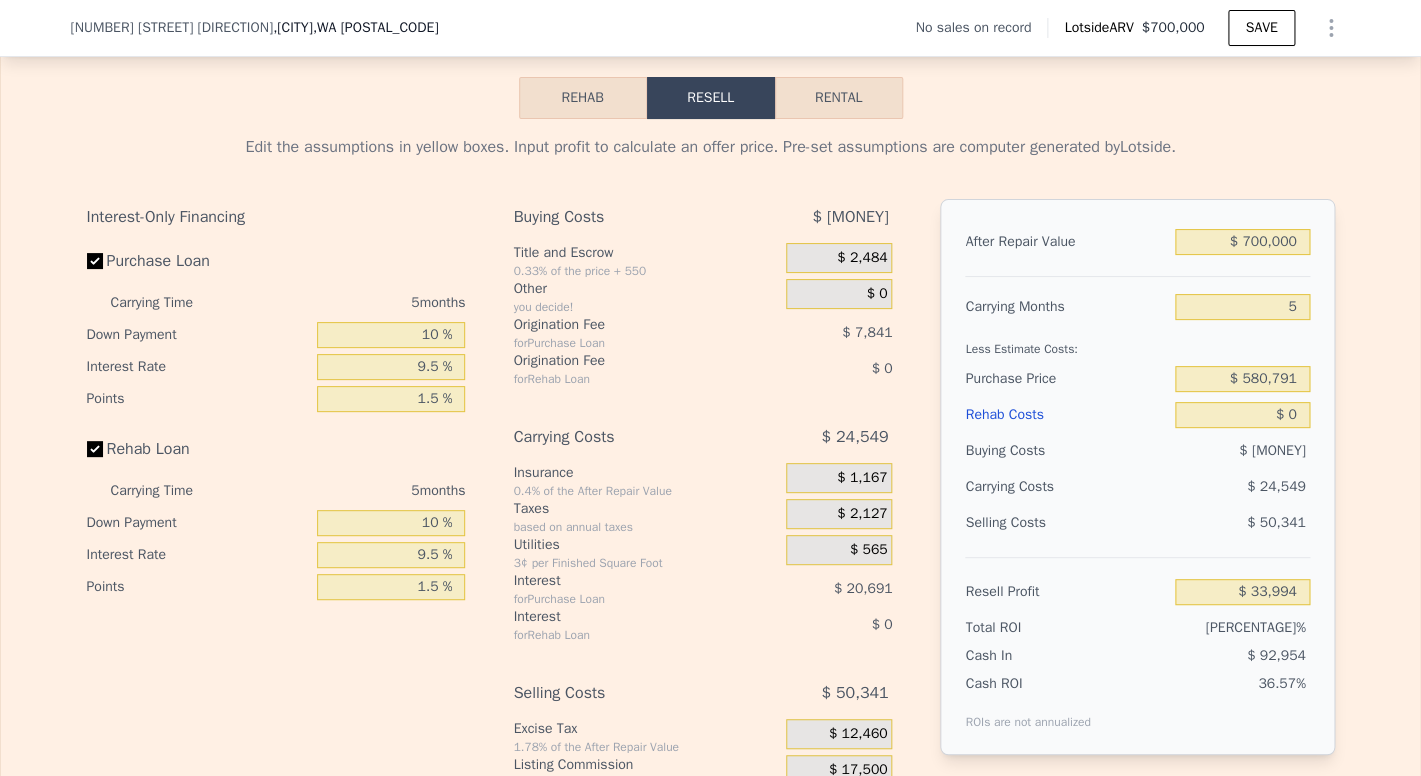 click on "Interest" at bounding box center (624, 581) 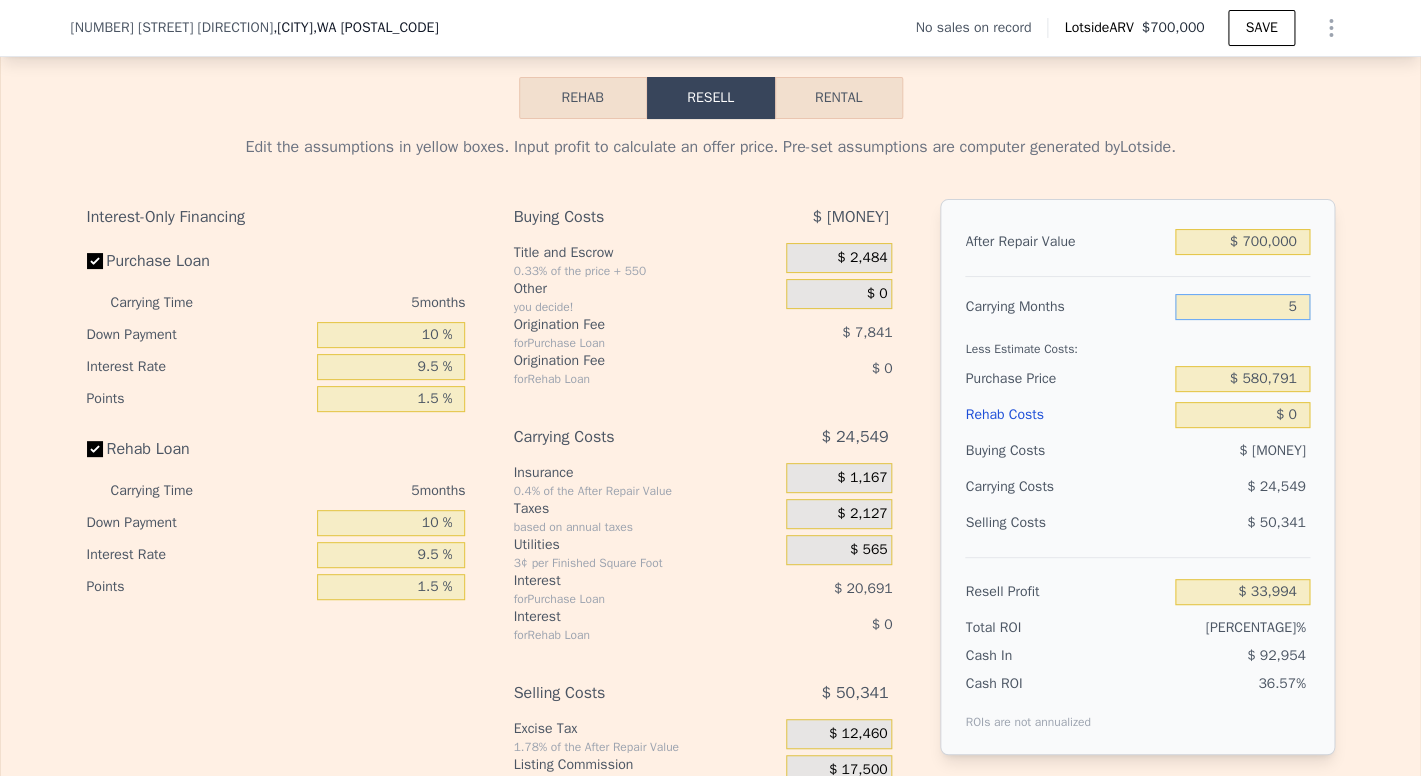 click on "5" at bounding box center [1242, 307] 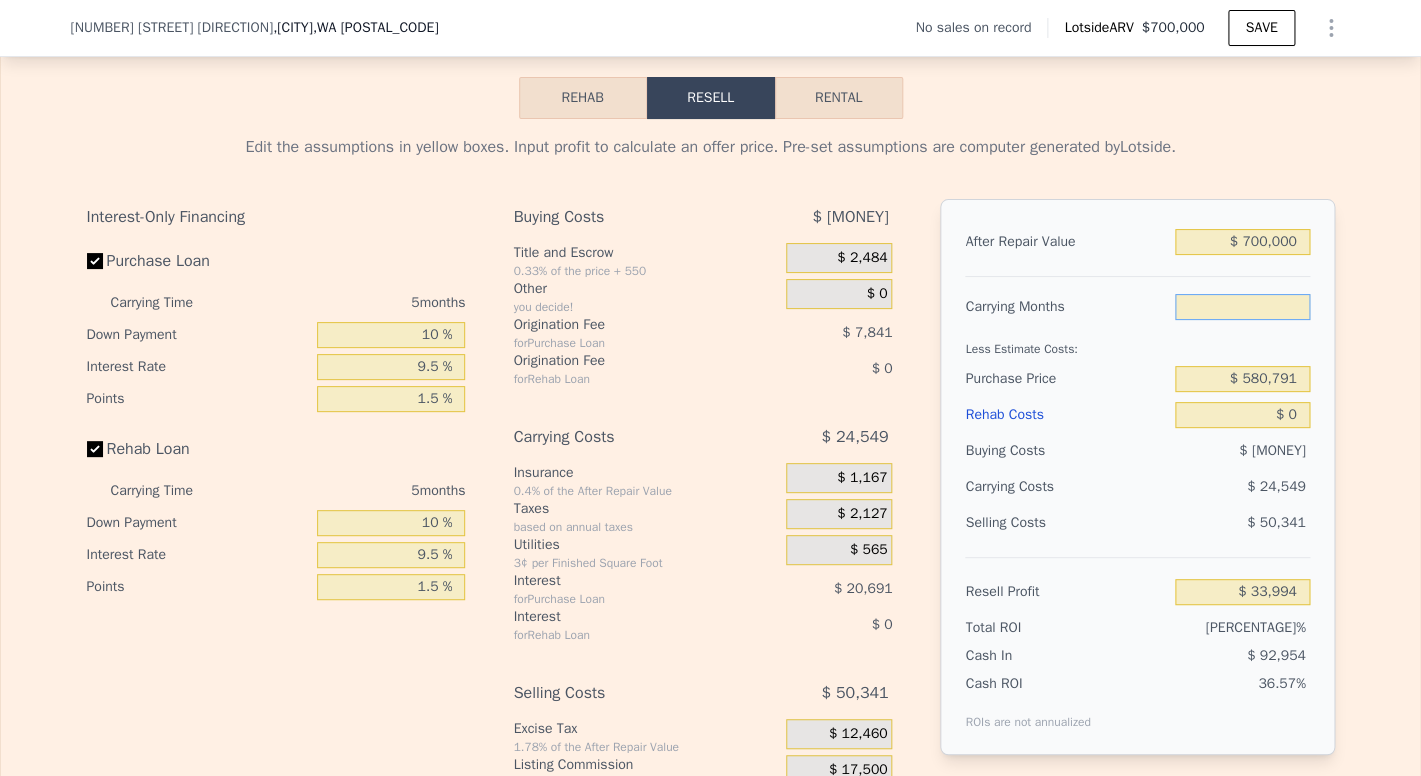 type on "3" 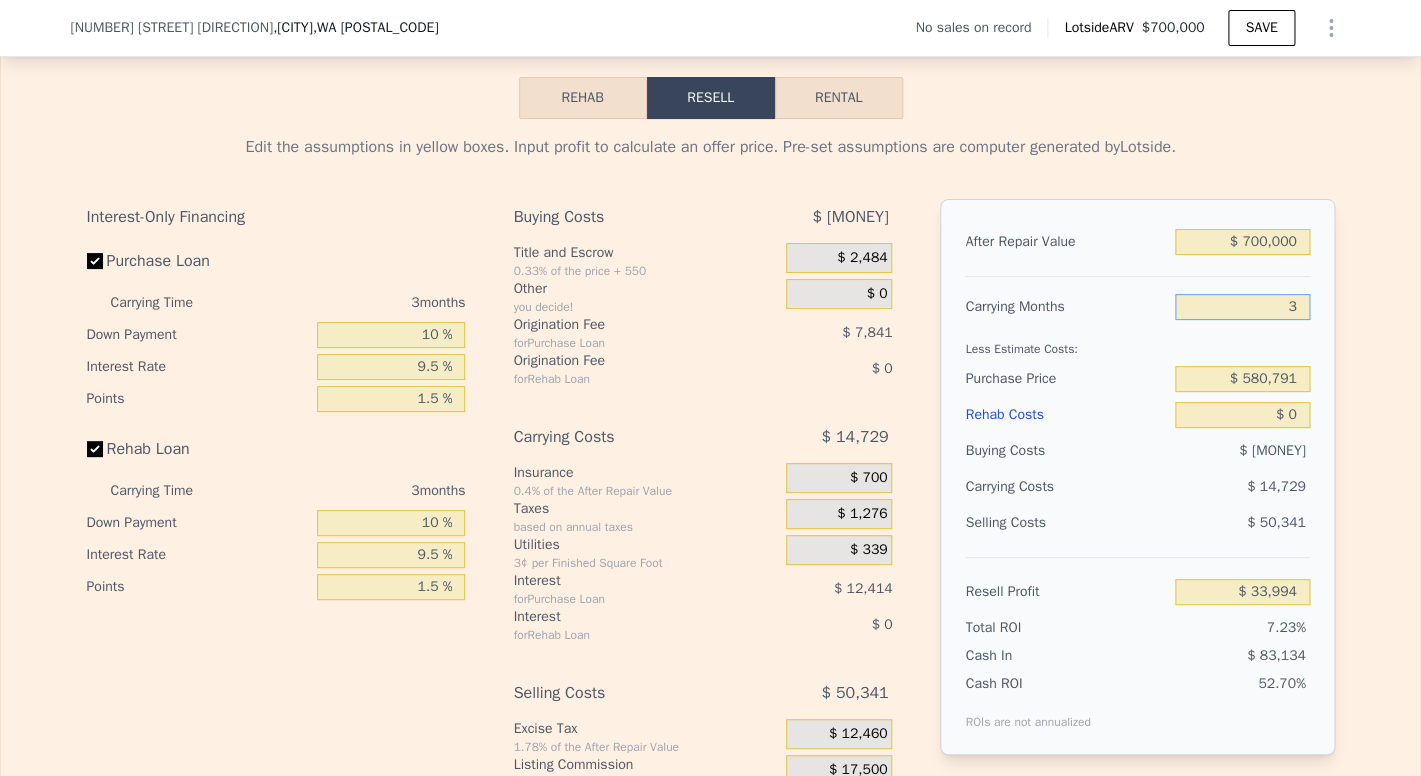 type on "$ 43,814" 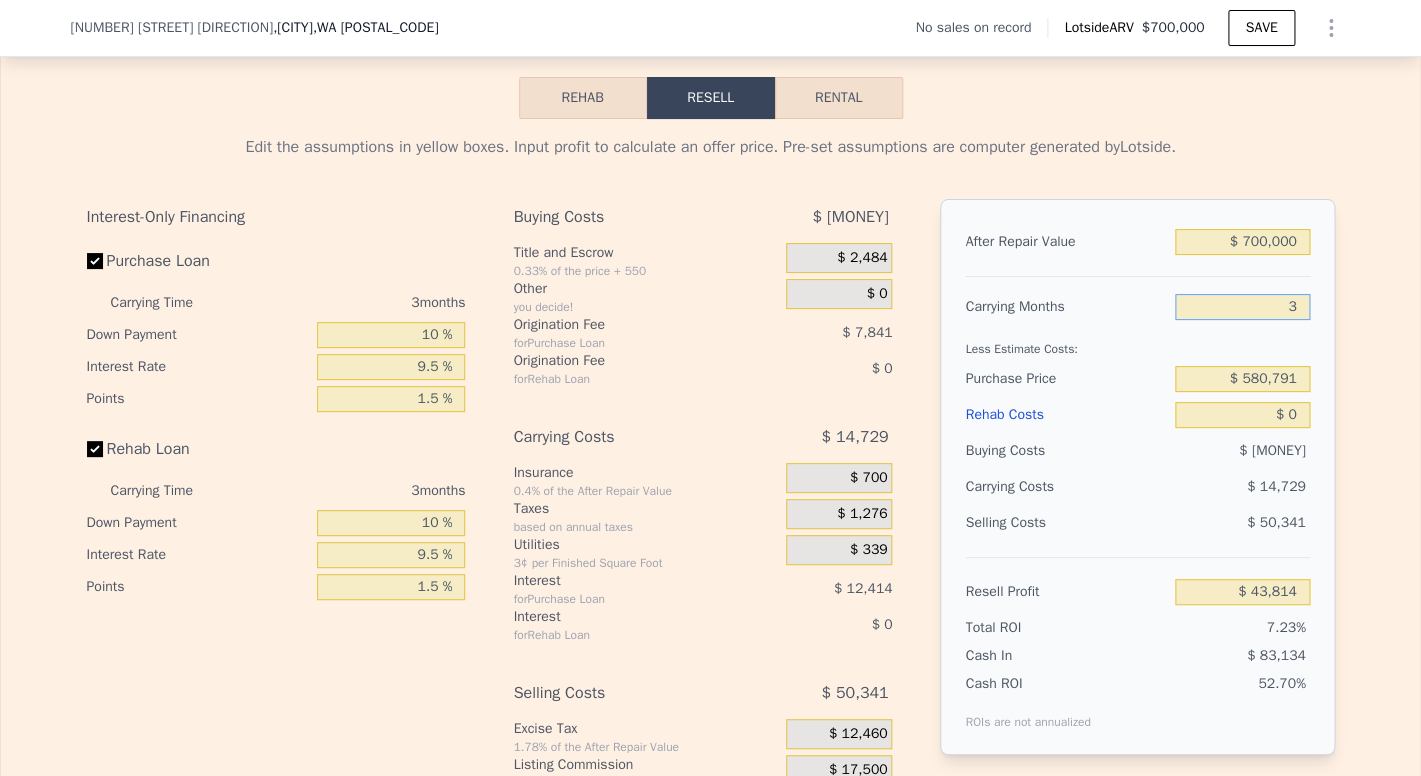 type on "3" 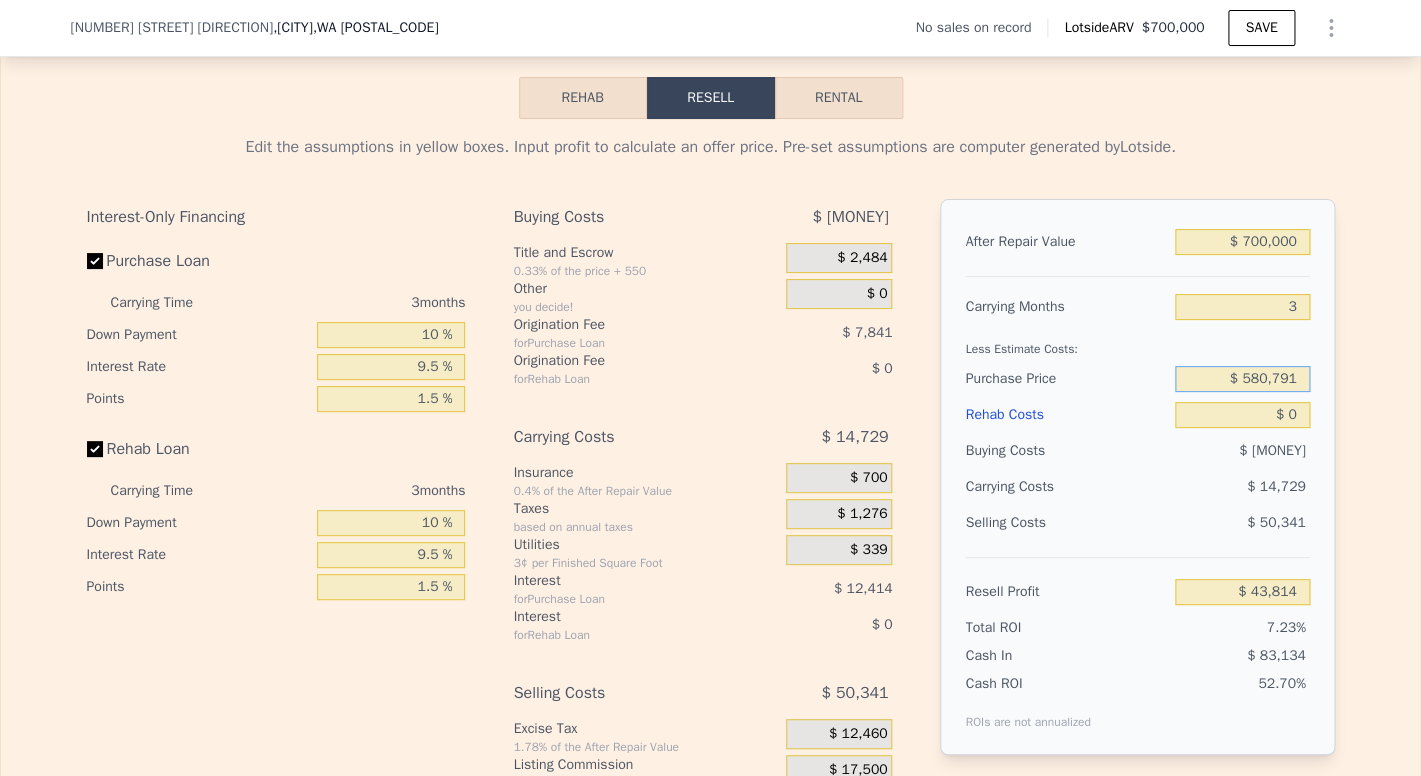 drag, startPoint x: 1237, startPoint y: 404, endPoint x: 1320, endPoint y: 400, distance: 83.09633 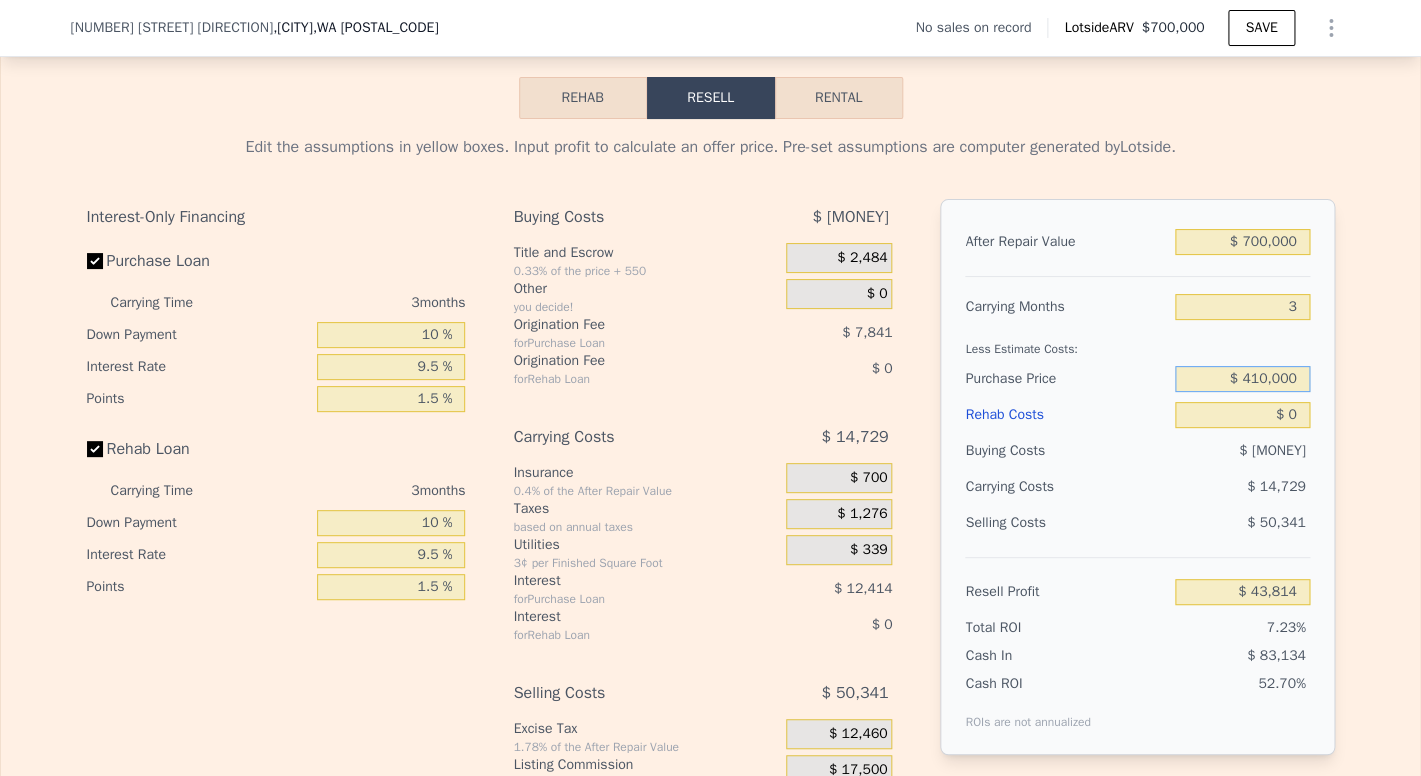 type on "$ 410,000" 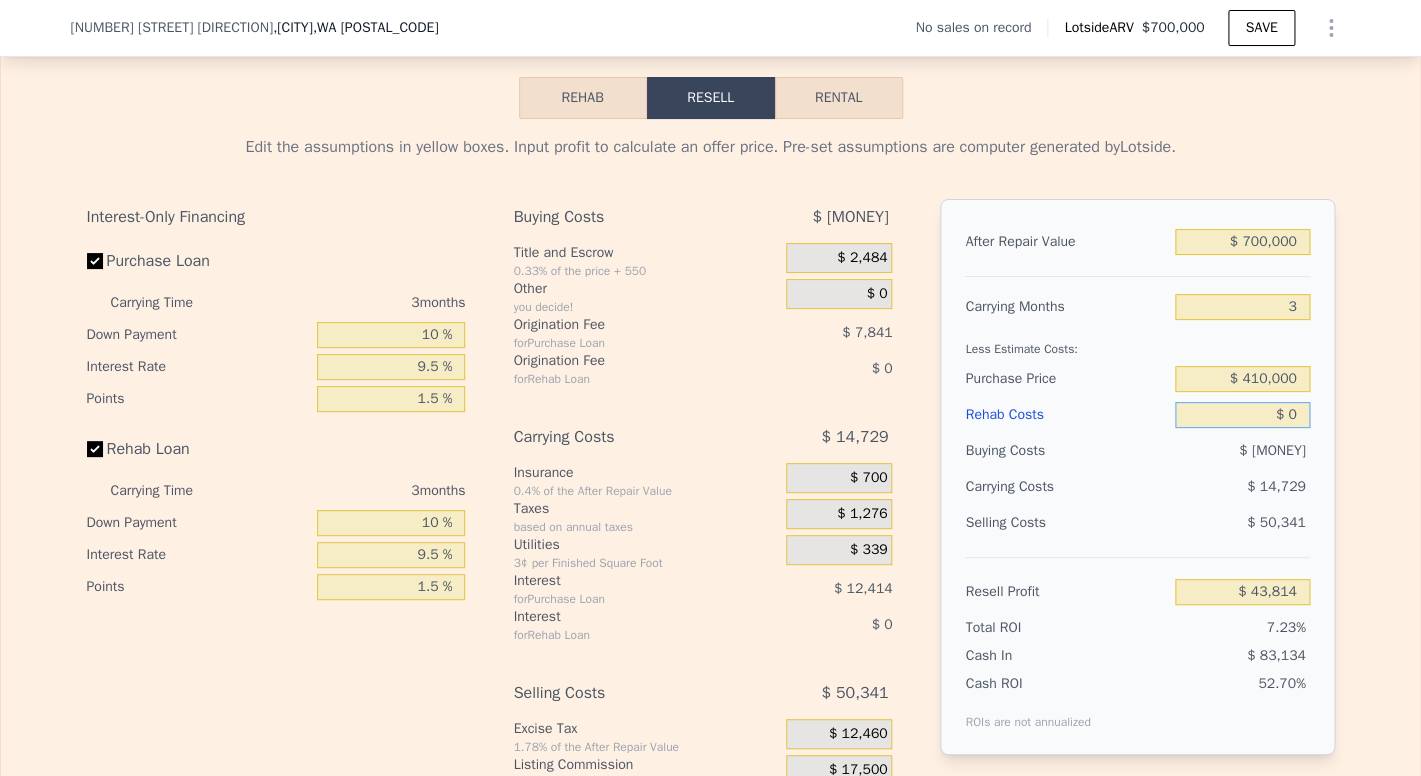 drag, startPoint x: 1289, startPoint y: 449, endPoint x: 1302, endPoint y: 450, distance: 13.038404 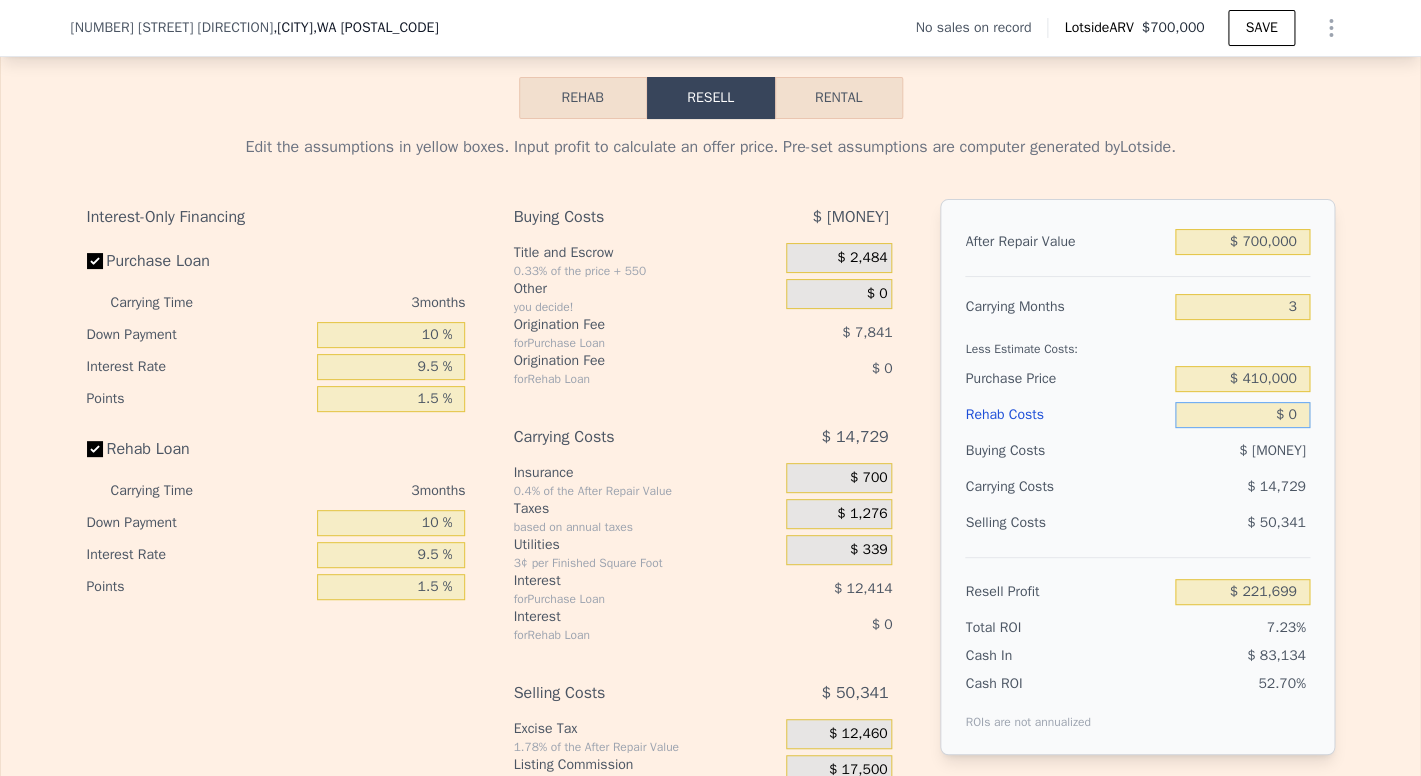 type on "$ 221,131" 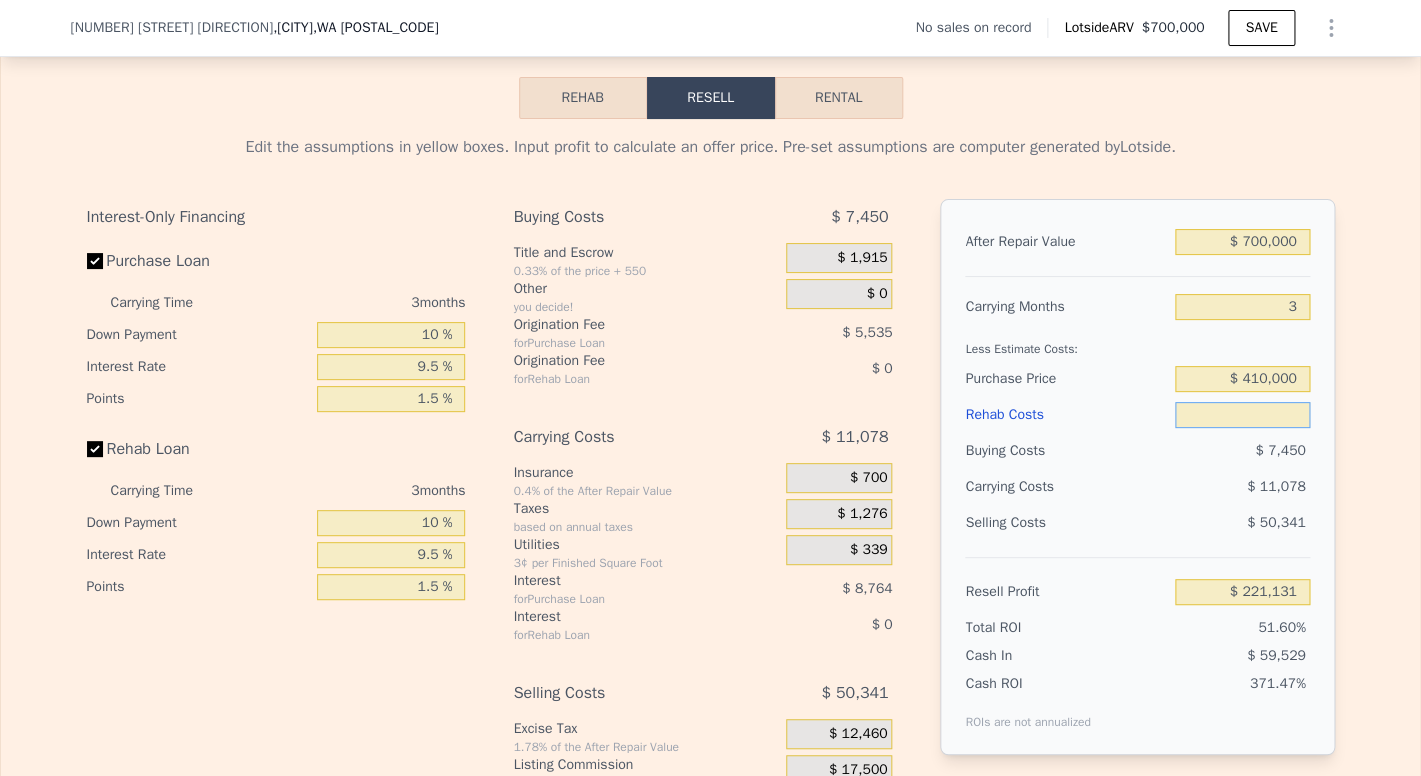 type on "$ 1" 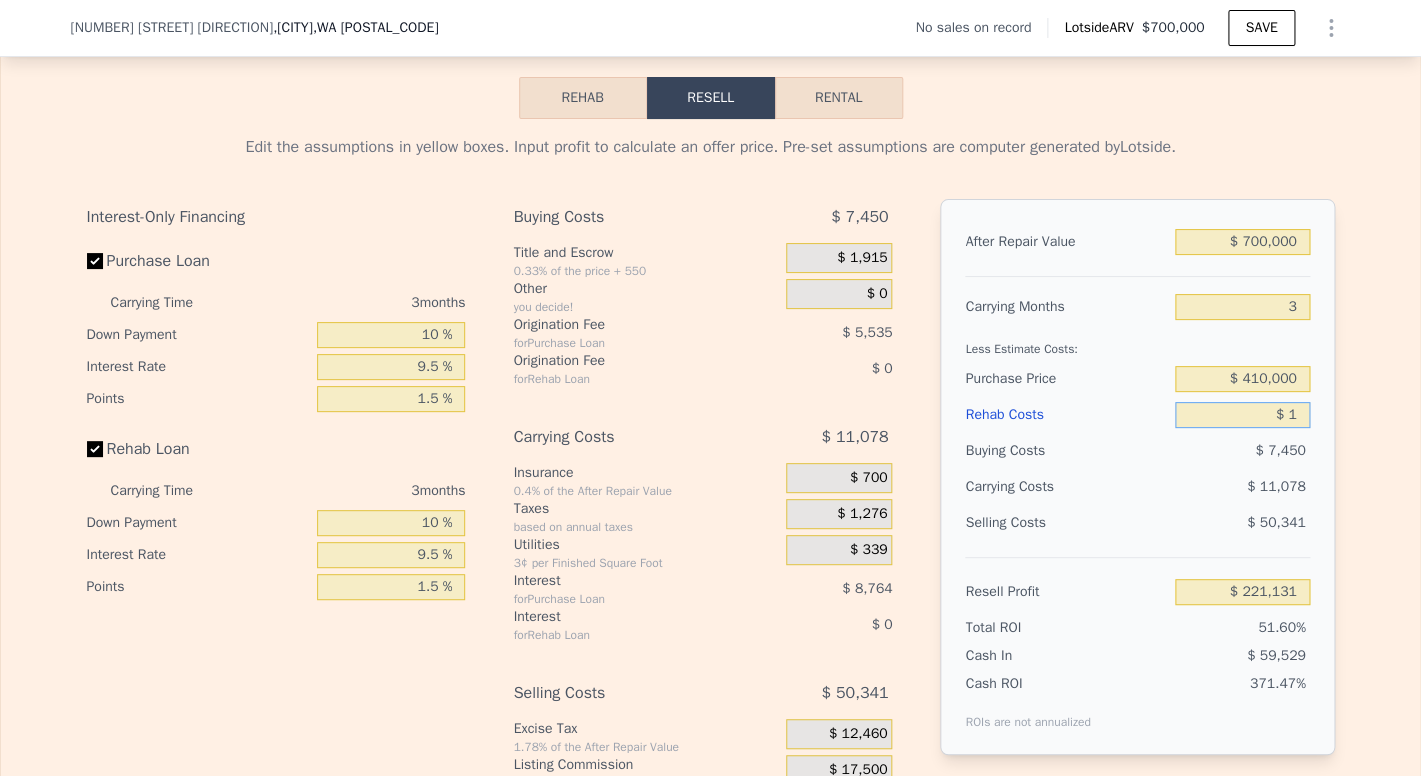 type on "$ 221,130" 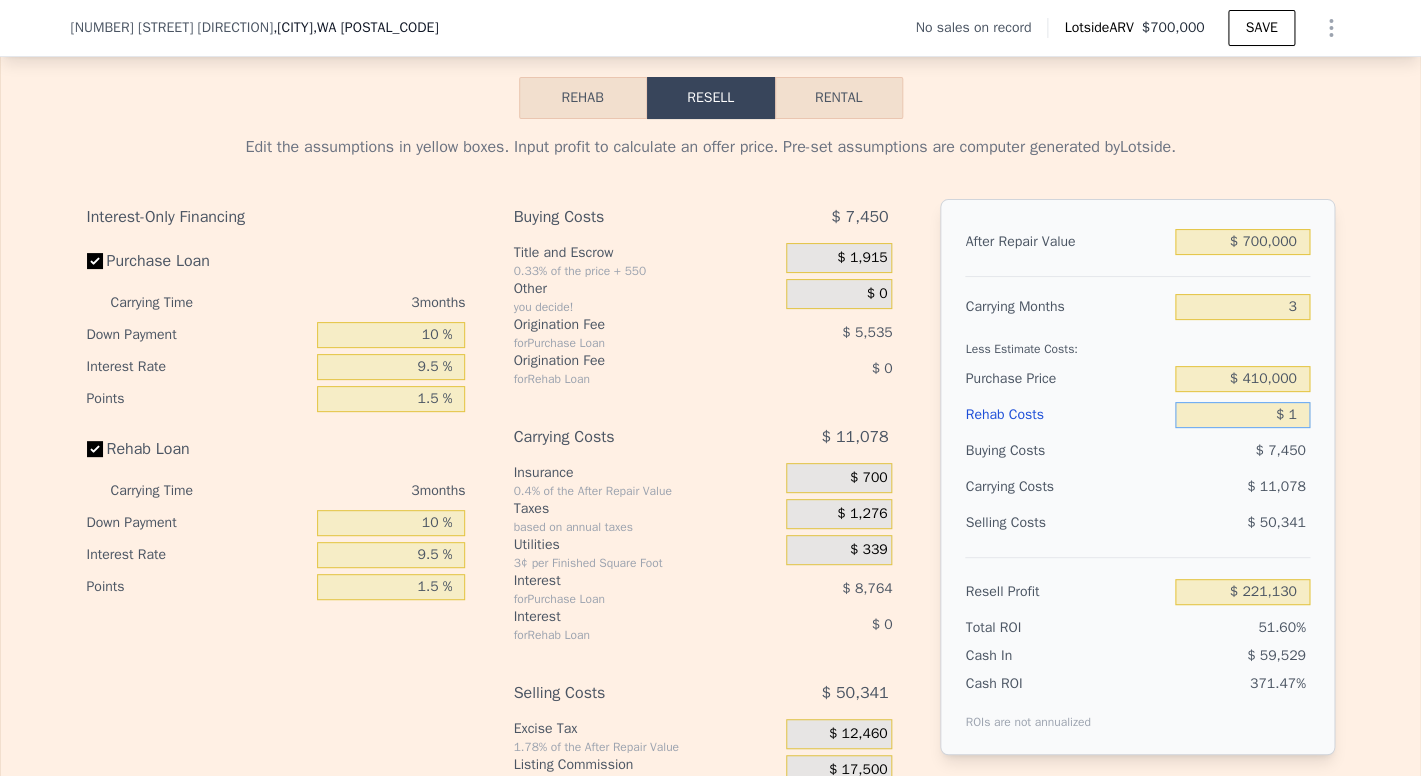 type on "$ 10" 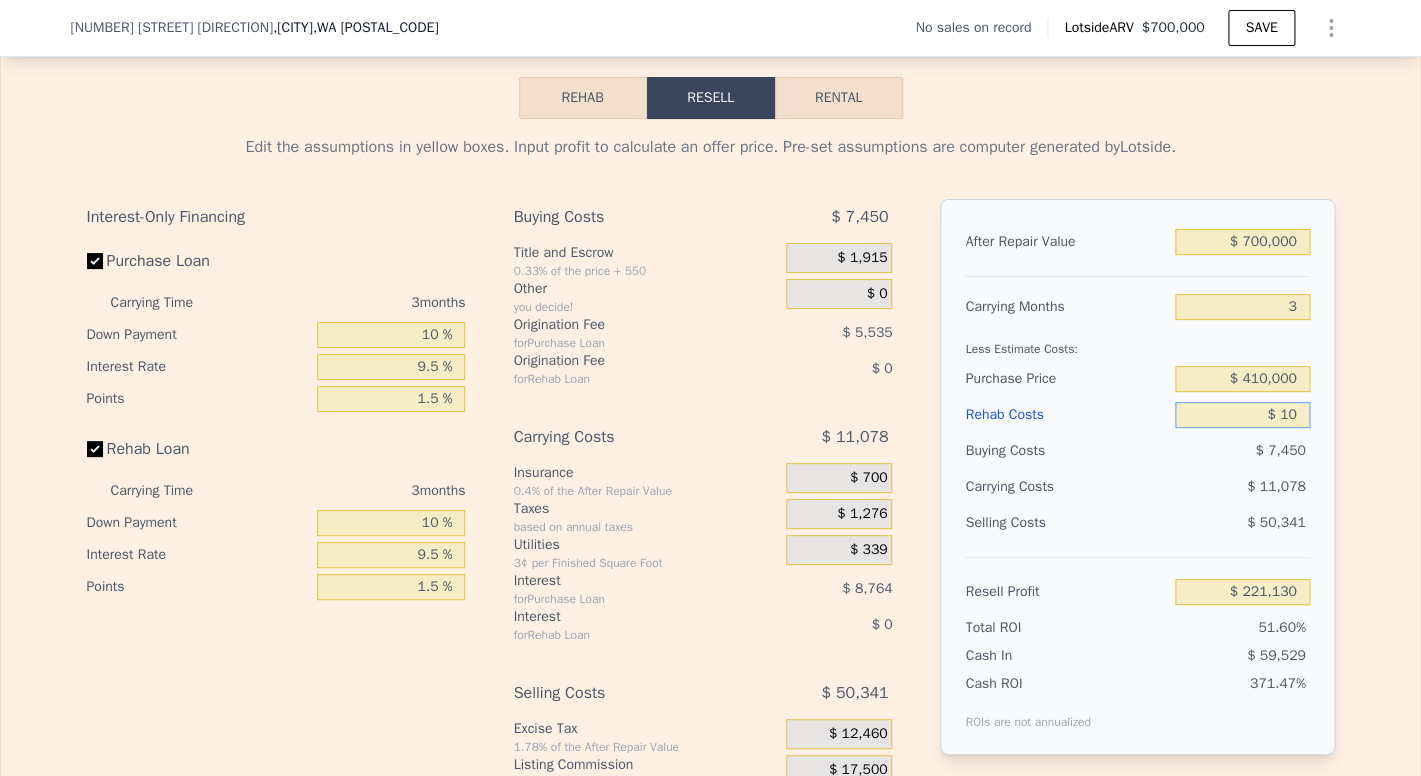 type on "$ 221,121" 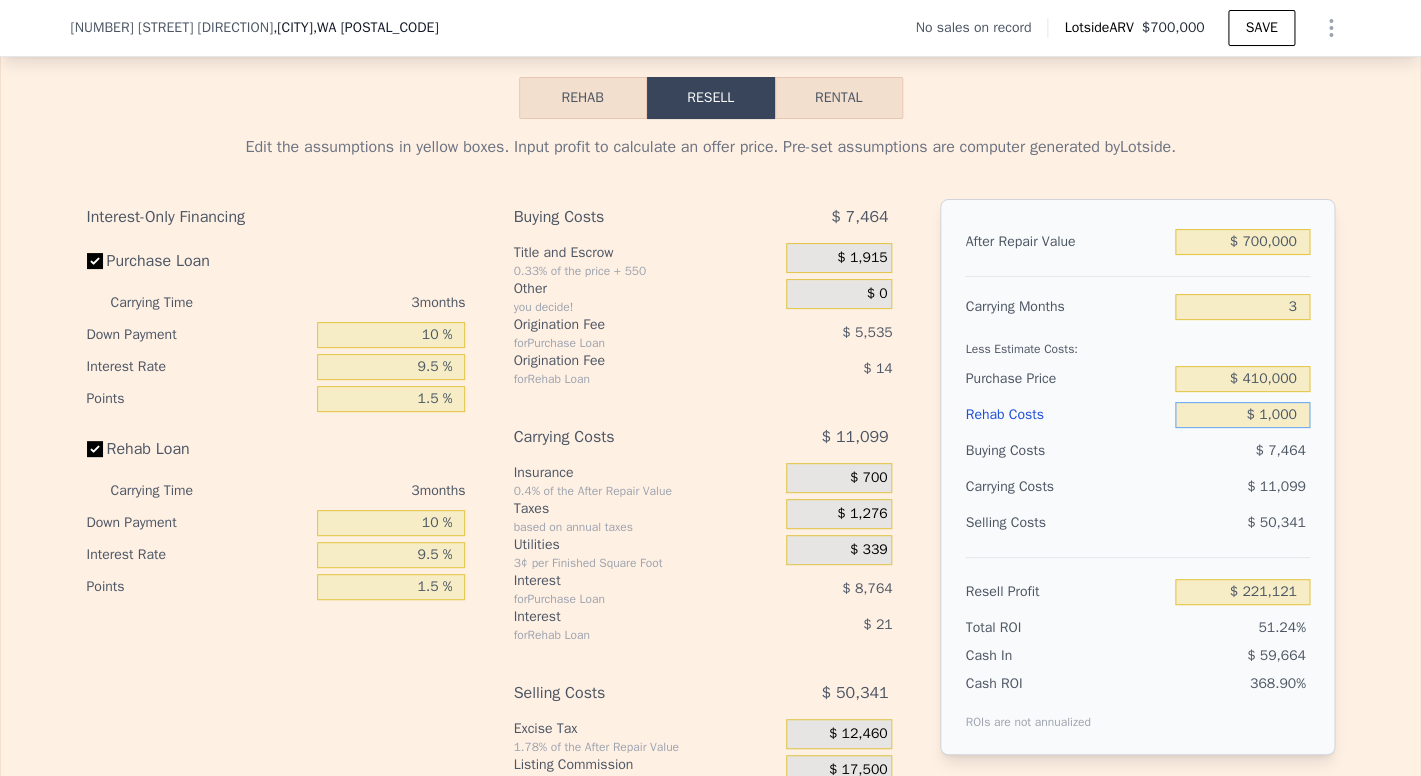 type on "$ 10,000" 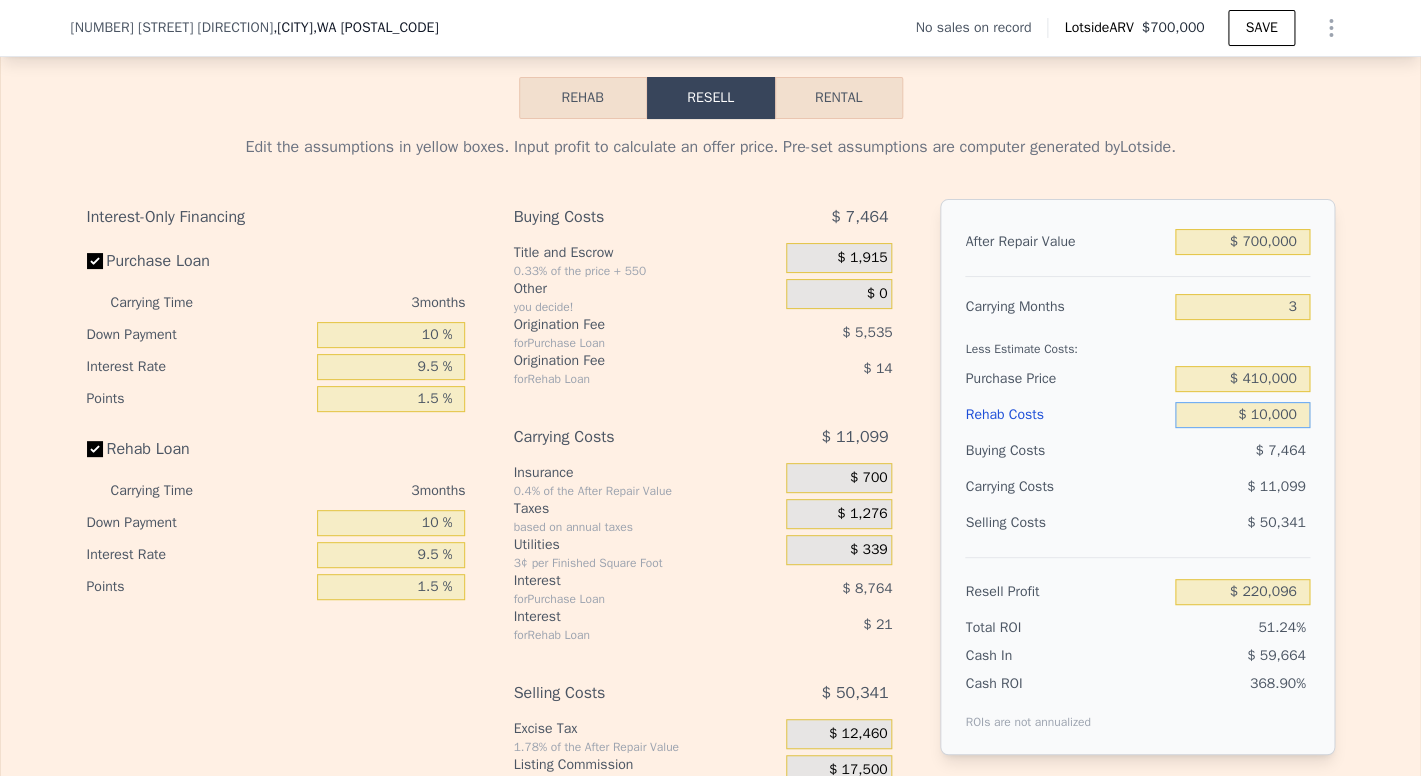 type on "$ 210,783" 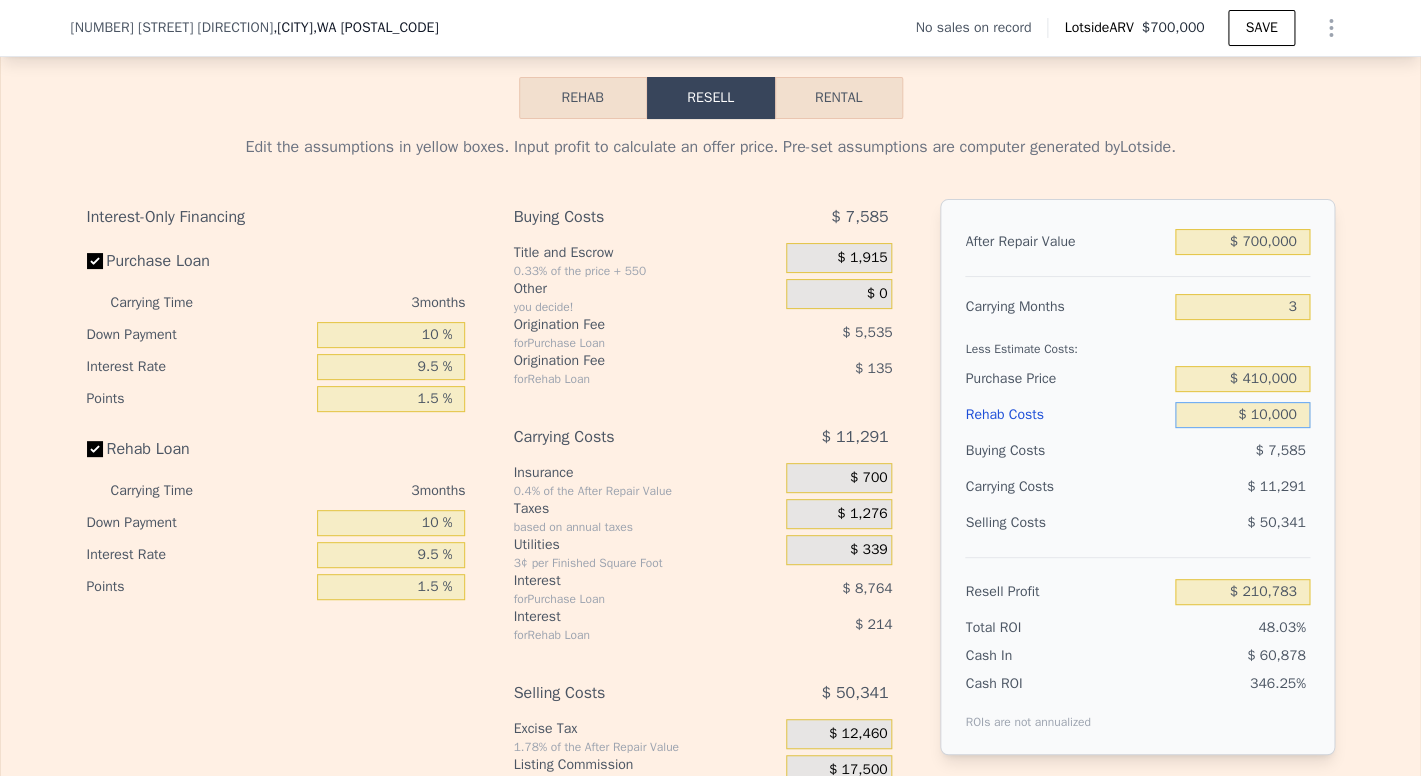 type on "$ 100,000" 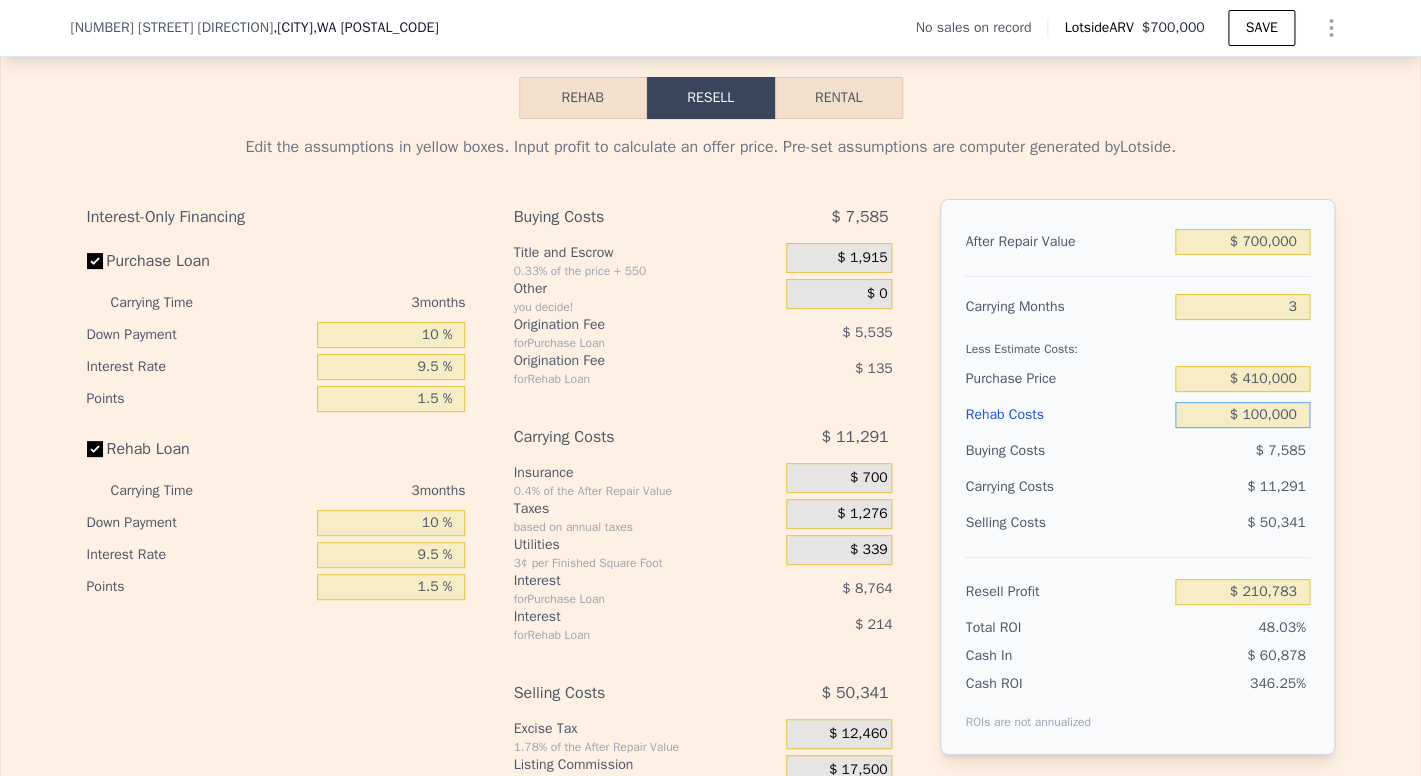 type on "$ 117,642" 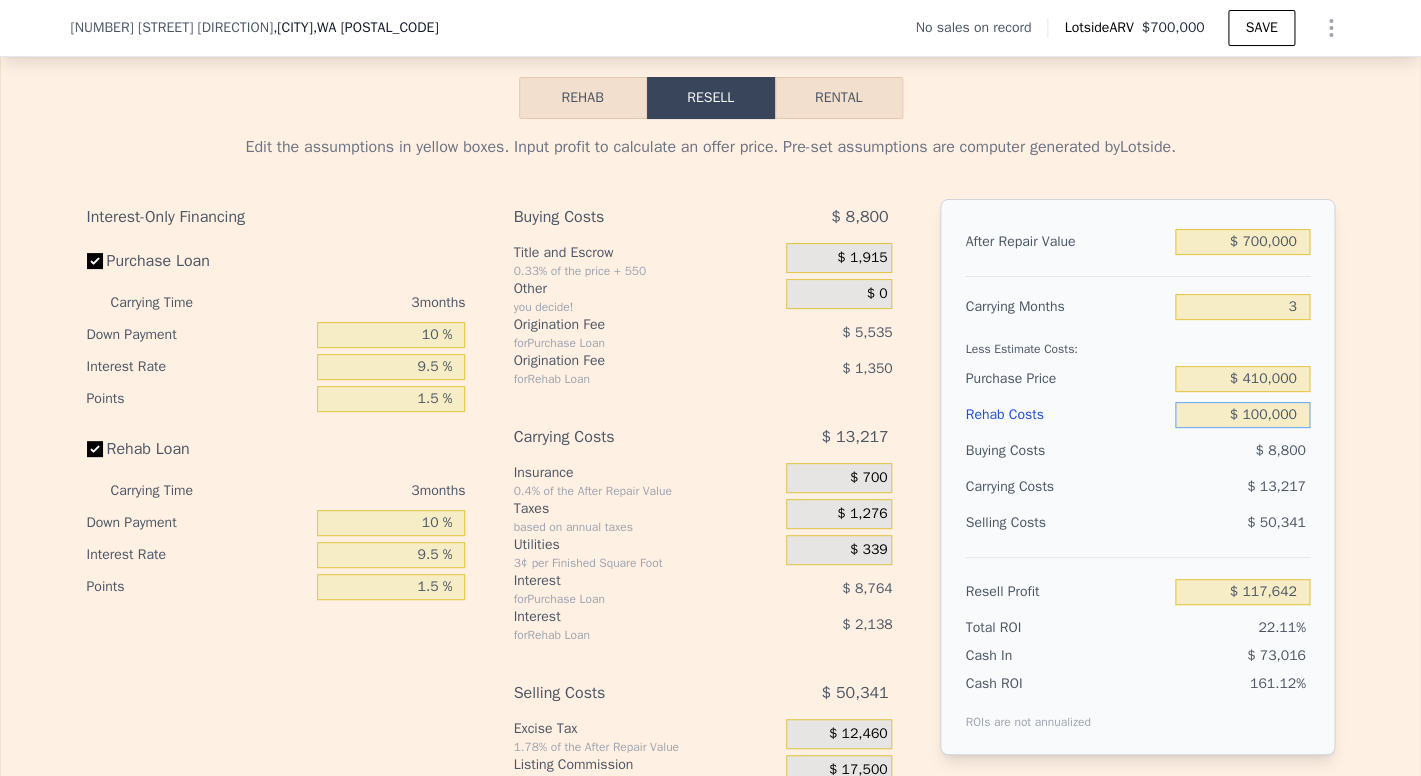type on "$ 100,000" 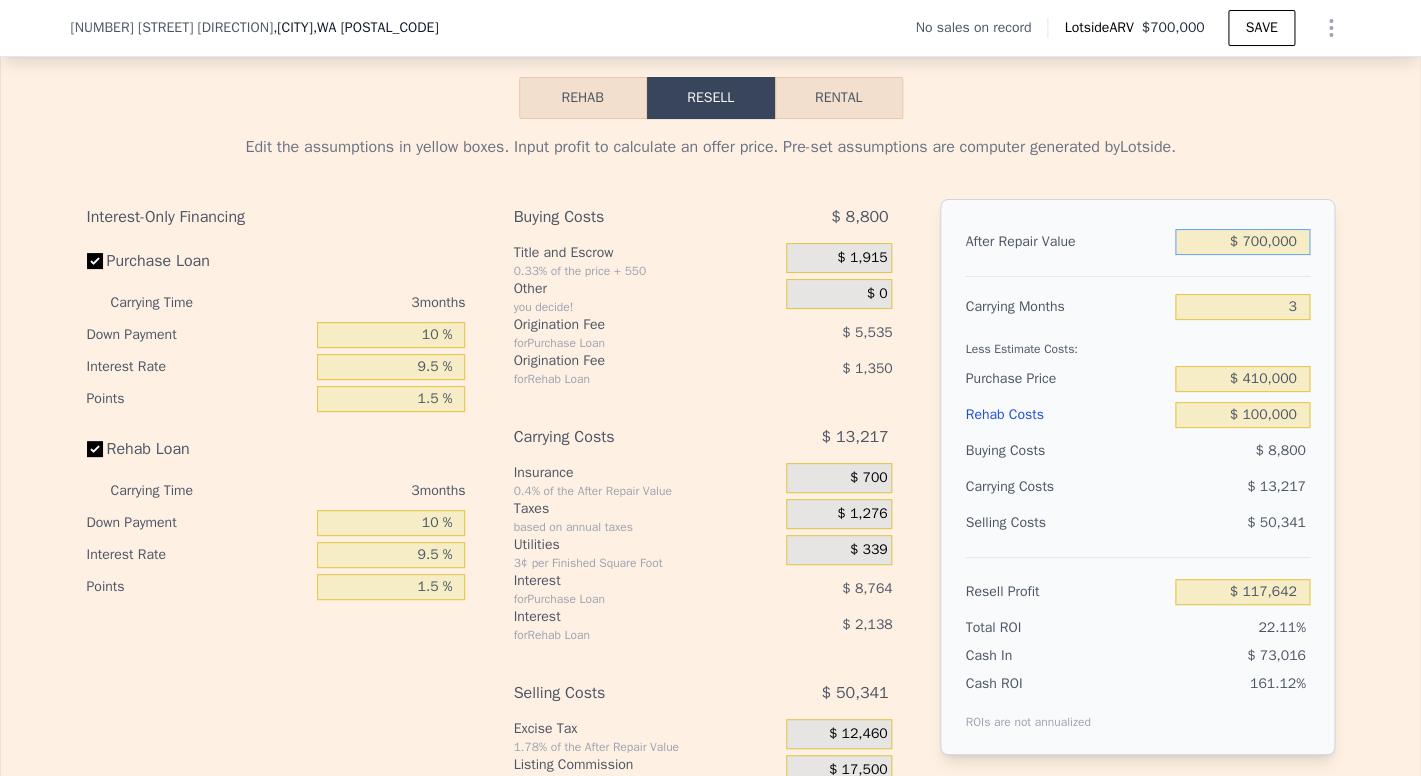 click on "$ 700,000" at bounding box center [1242, 242] 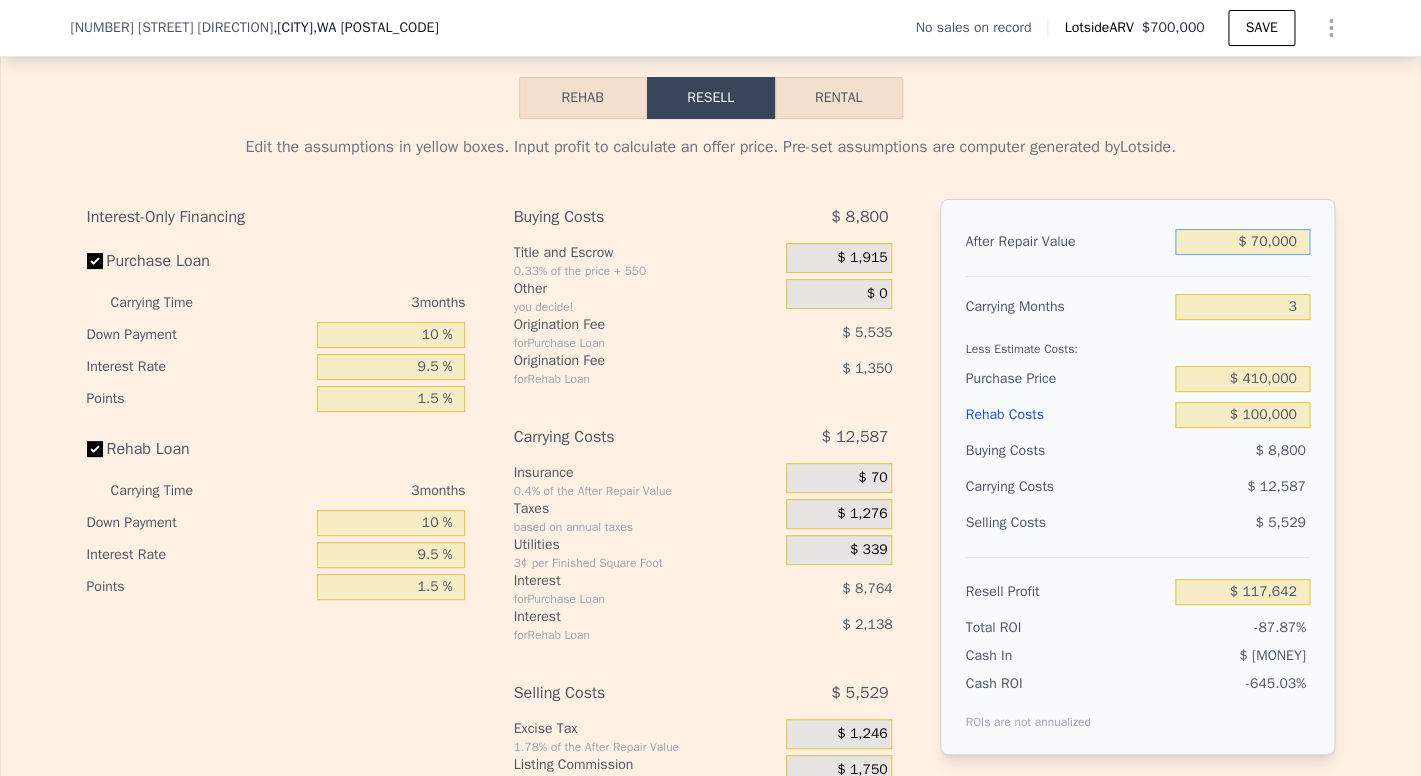 type on "-$ 466,916" 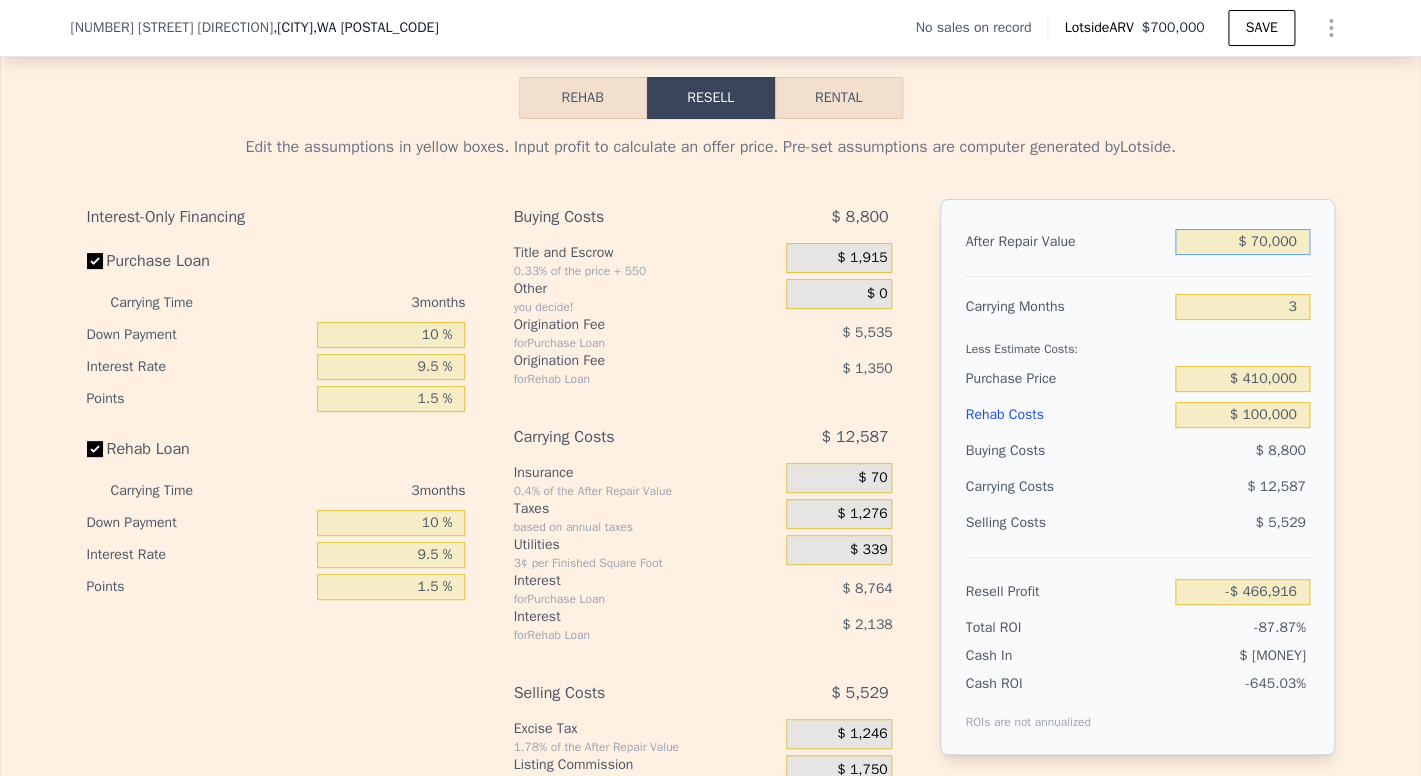 type on "$ 7,000" 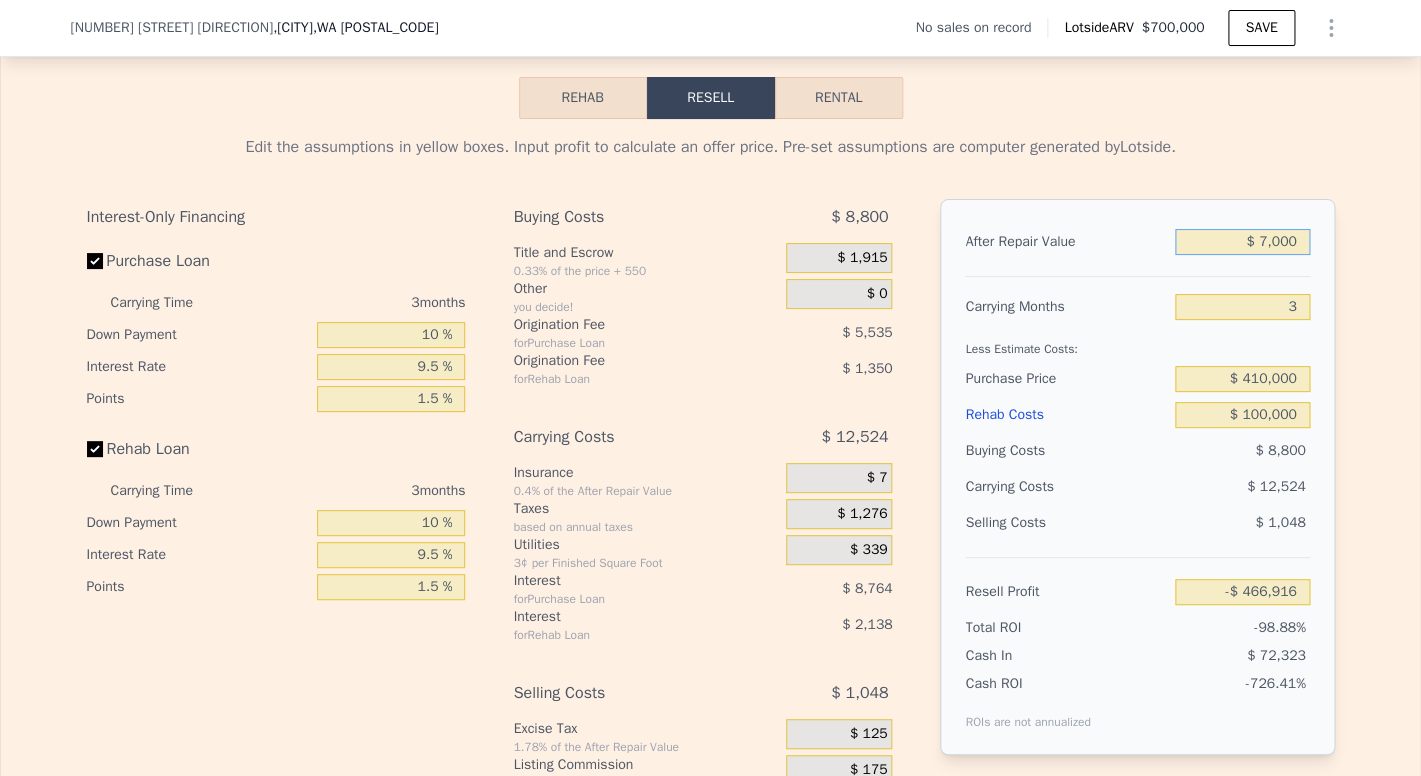 type on "-$ 525,372" 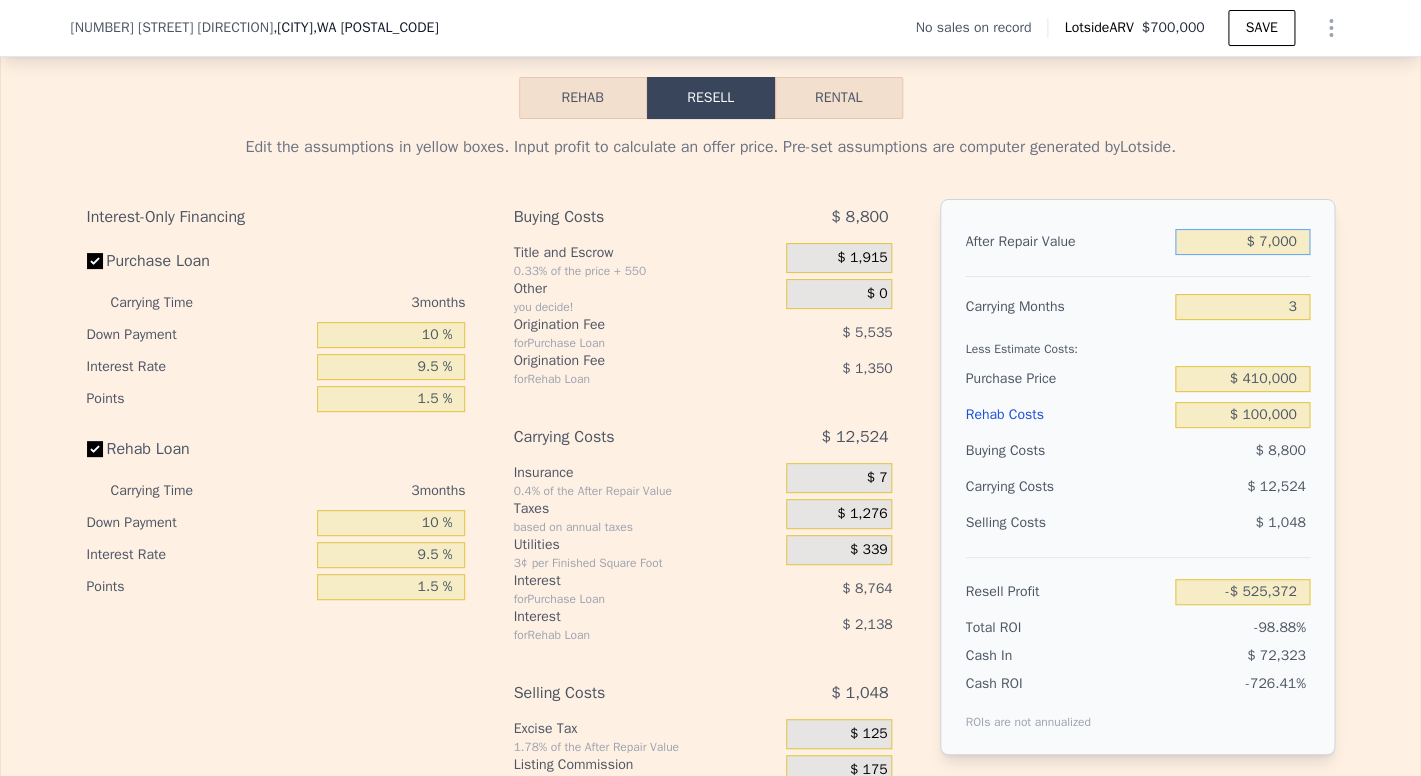 type on "$ 000" 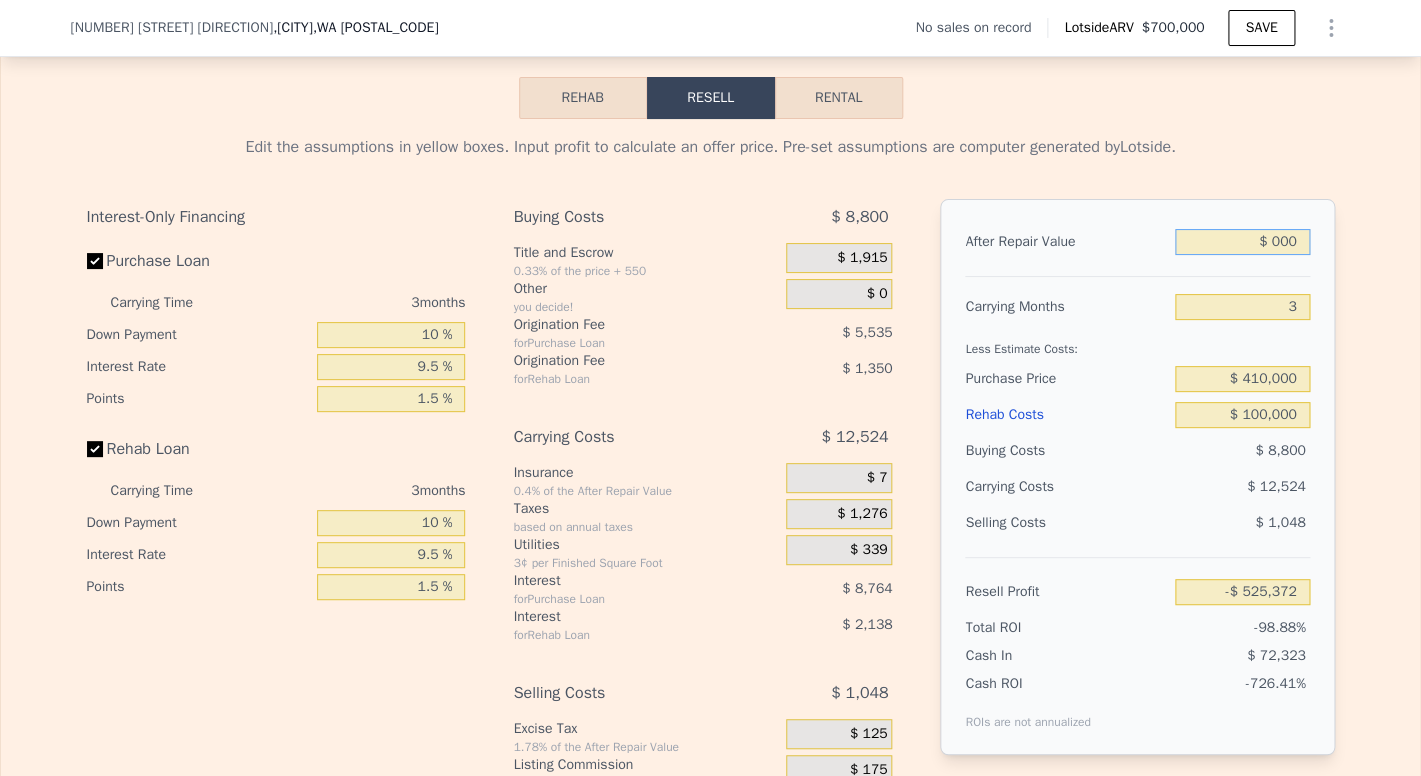 type on "-$ 531,867" 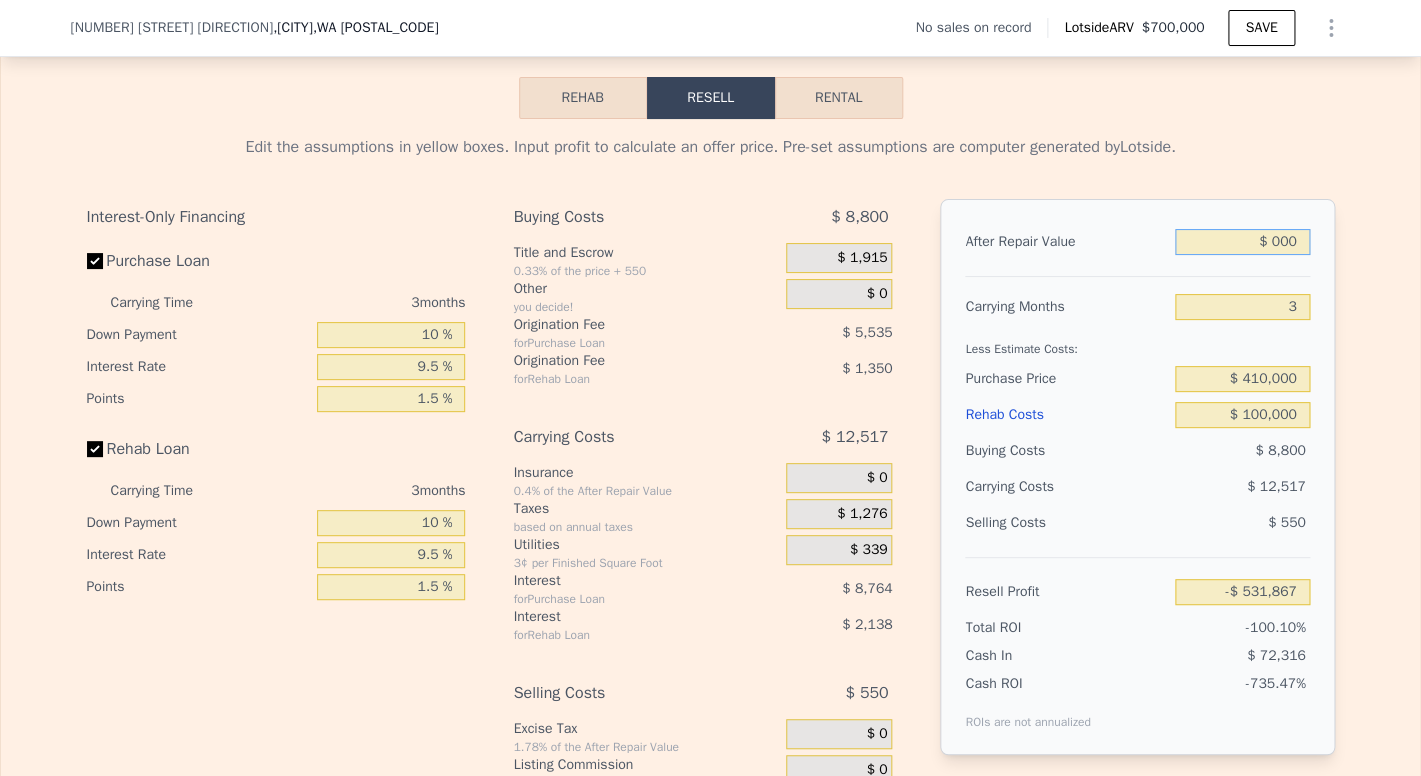 type on "$ 6,000" 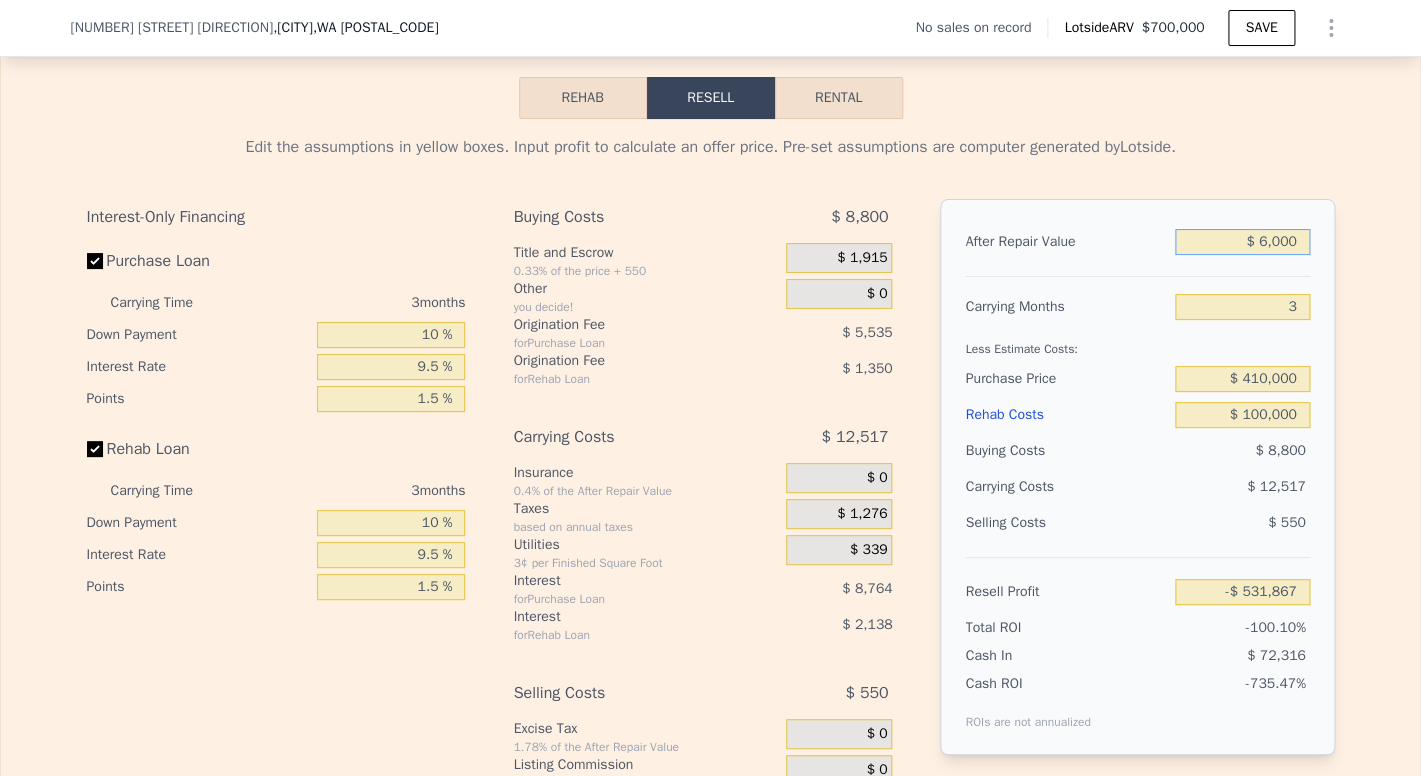 type on "-$ 526,300" 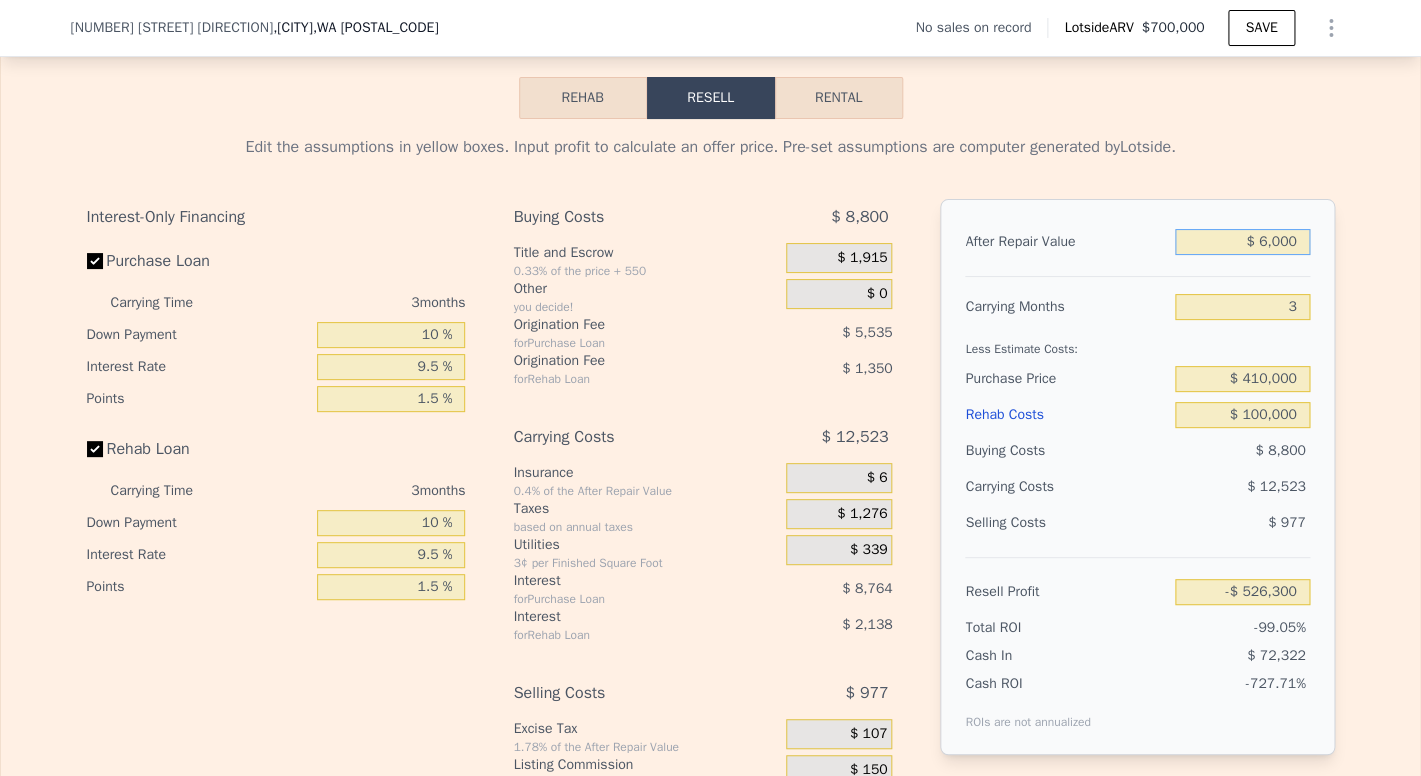 type on "$ 65,000" 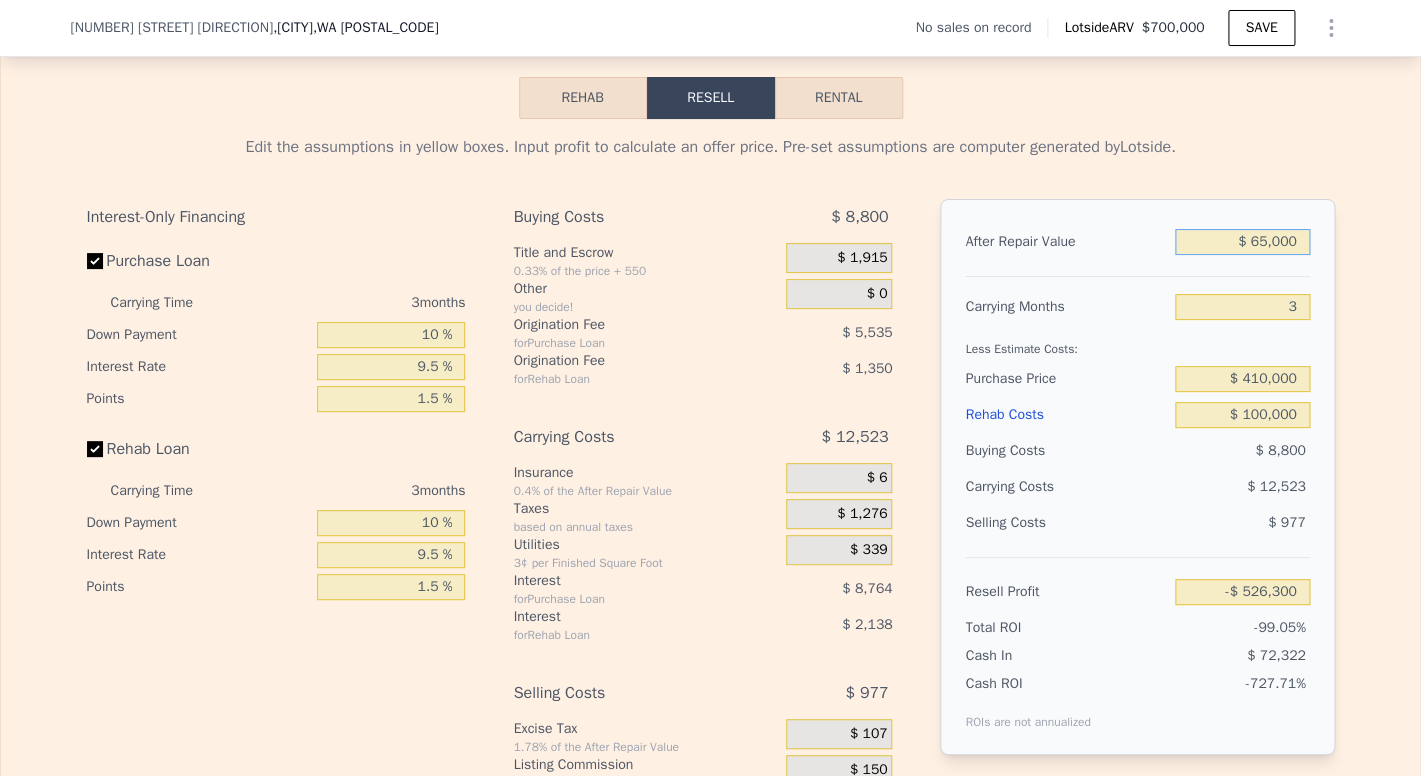 type on "-$ 471,555" 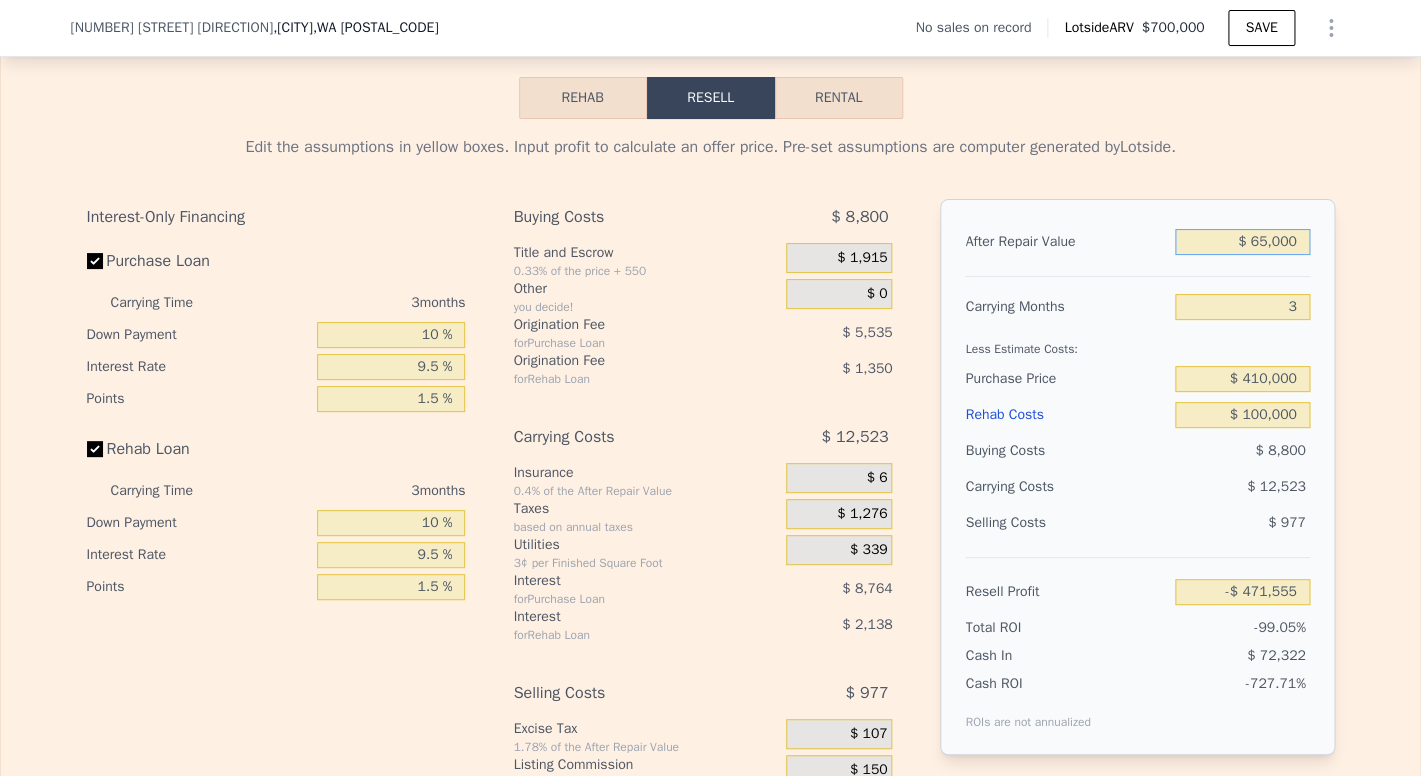 type on "$ 650,000" 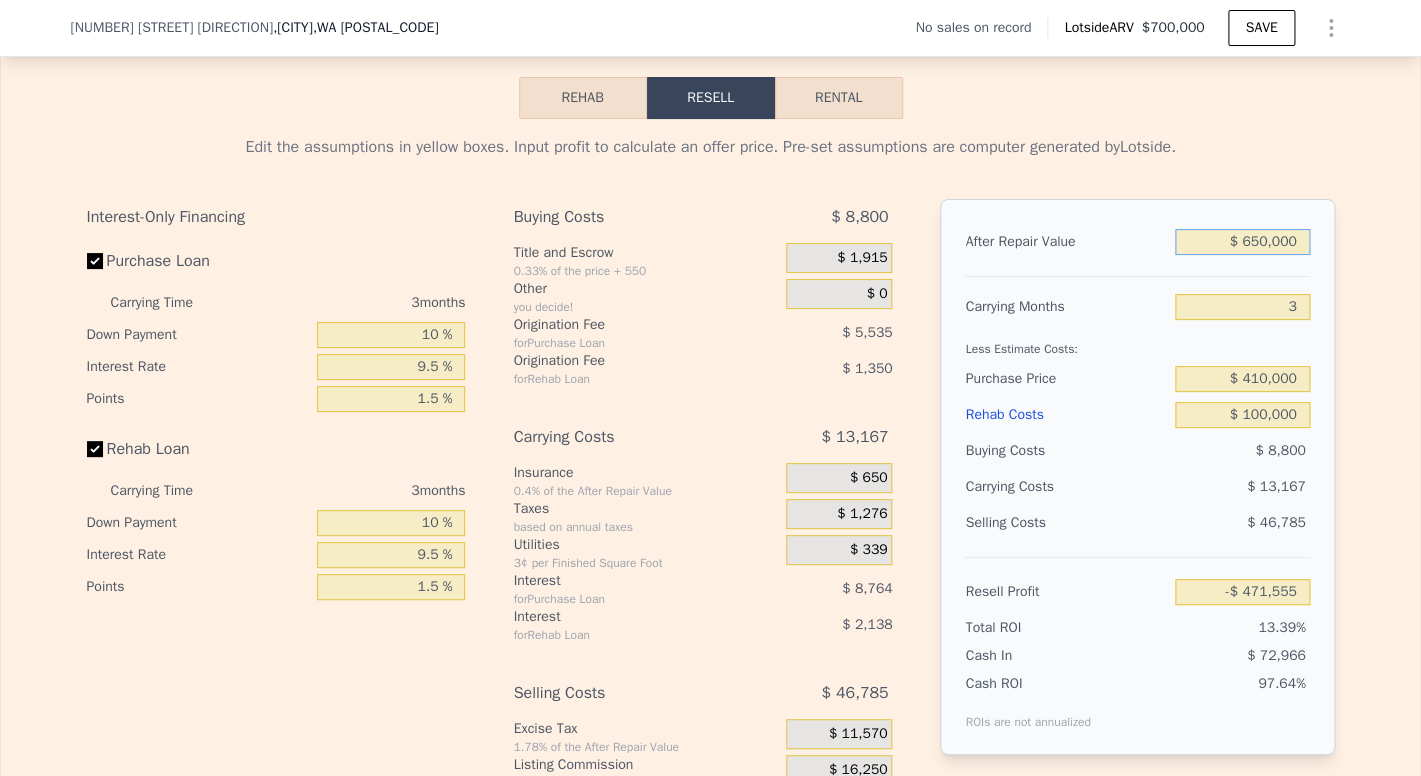 type on "$ 71,248" 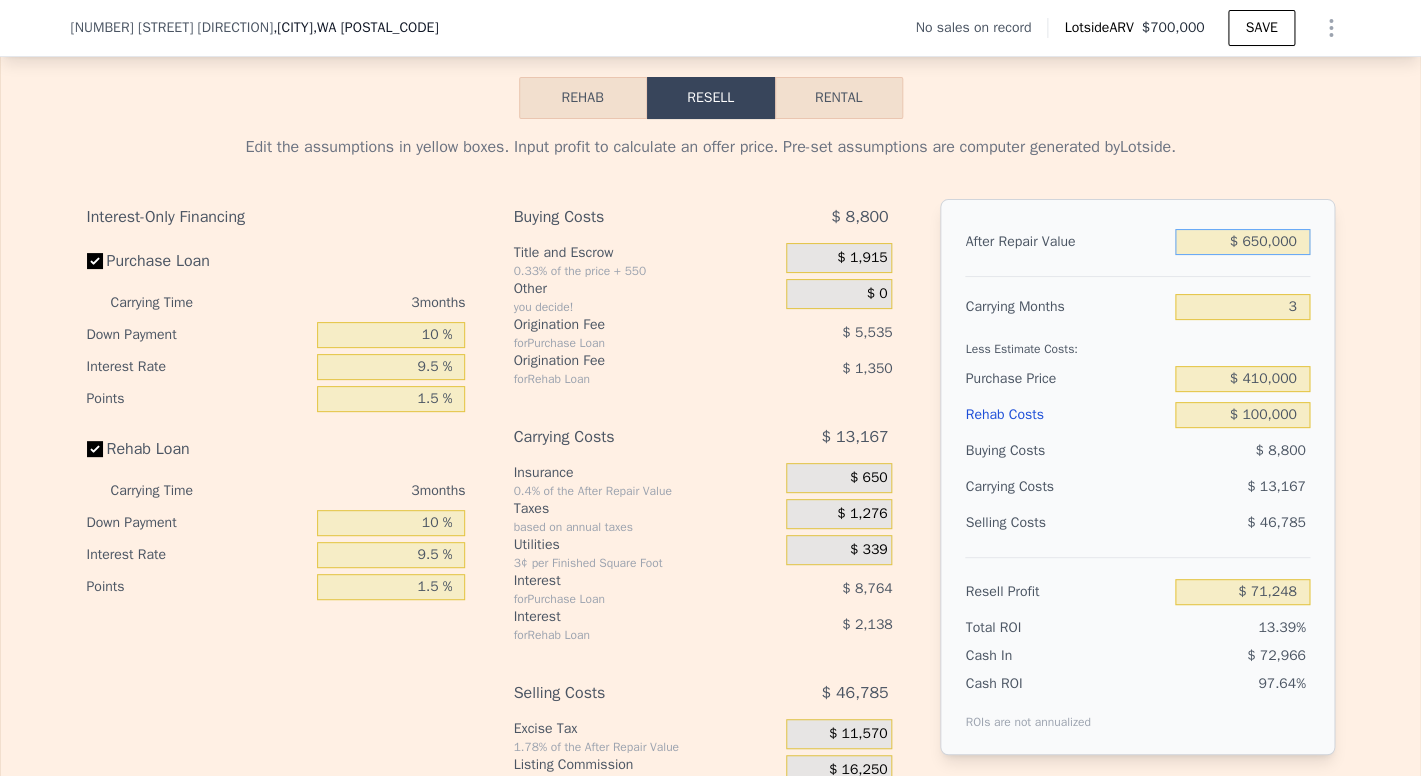 type on "$ 650,000" 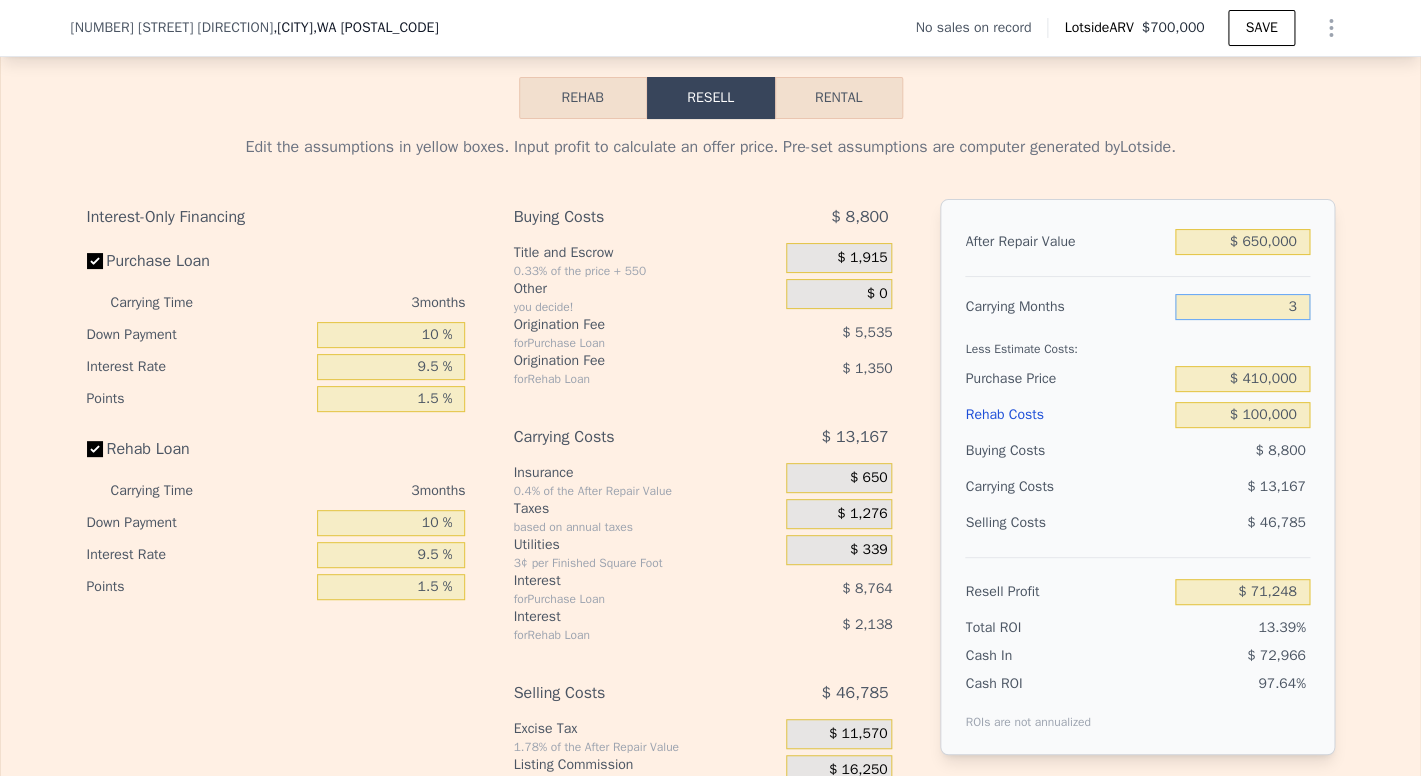 click on "3" at bounding box center [1242, 307] 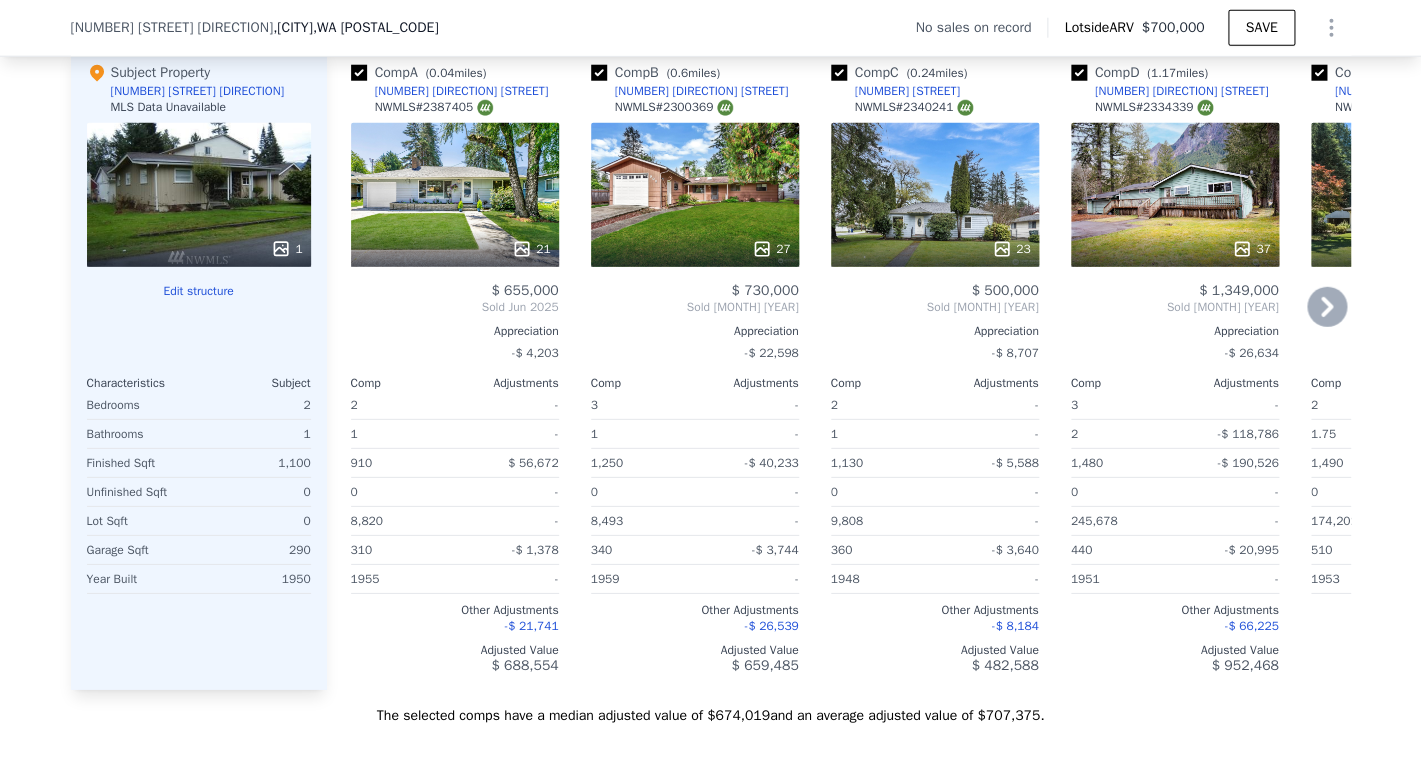 scroll, scrollTop: 1949, scrollLeft: 0, axis: vertical 